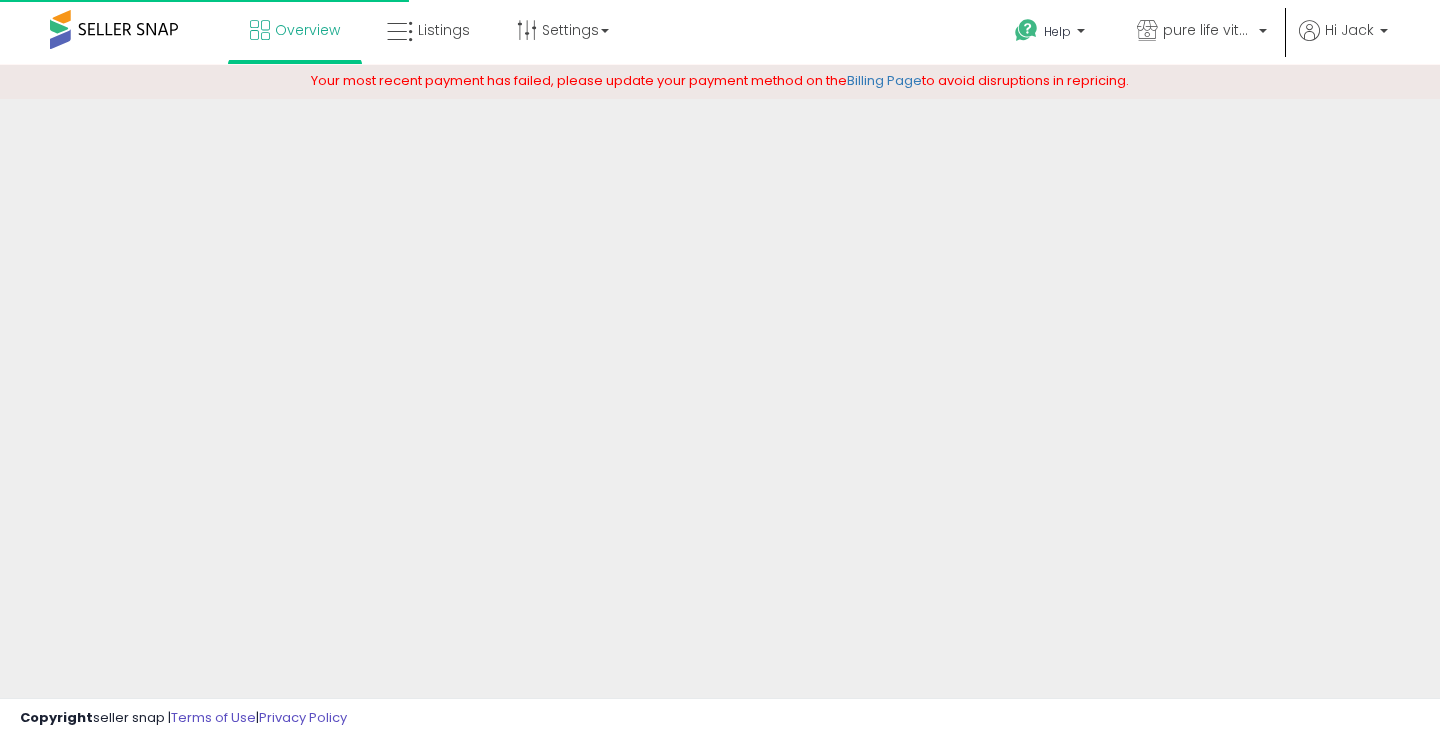 scroll, scrollTop: 0, scrollLeft: 0, axis: both 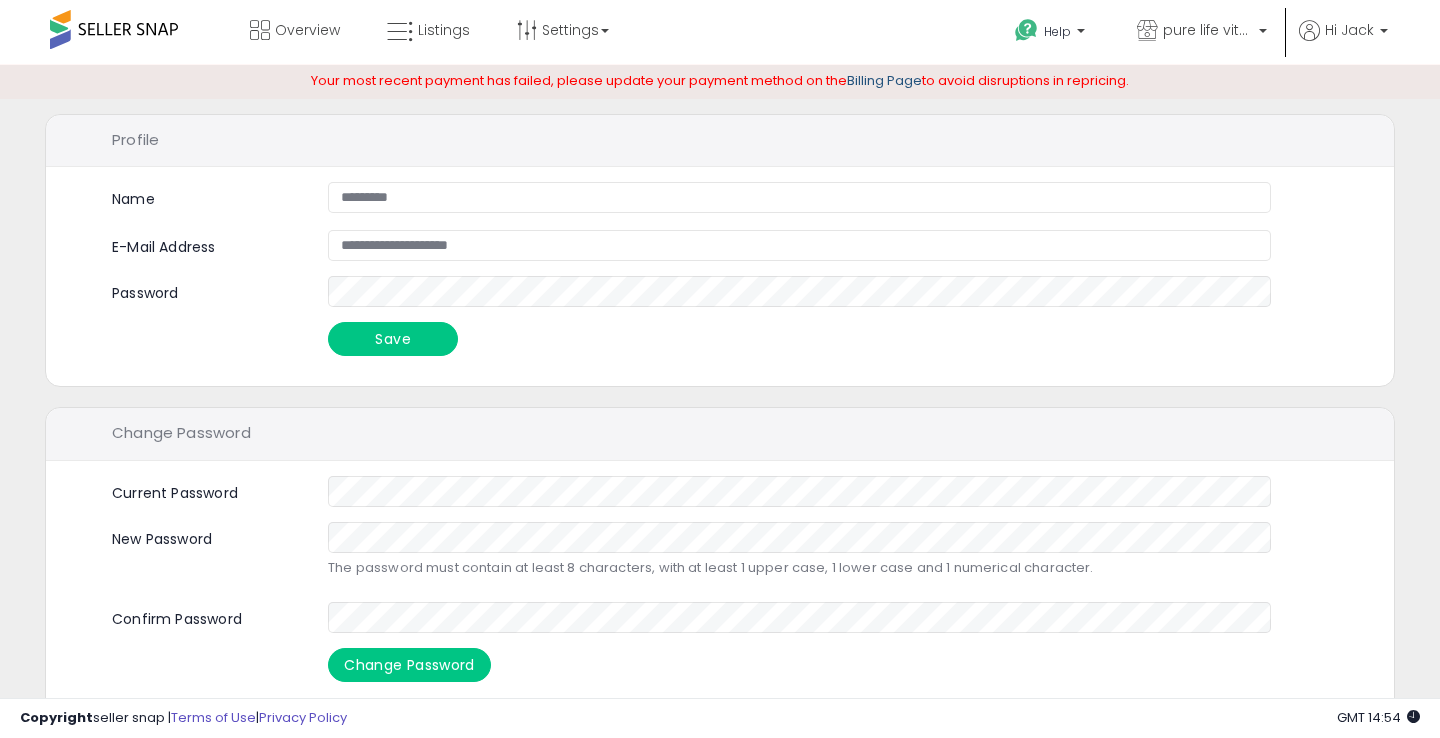 click on "Billing Page" at bounding box center (884, 80) 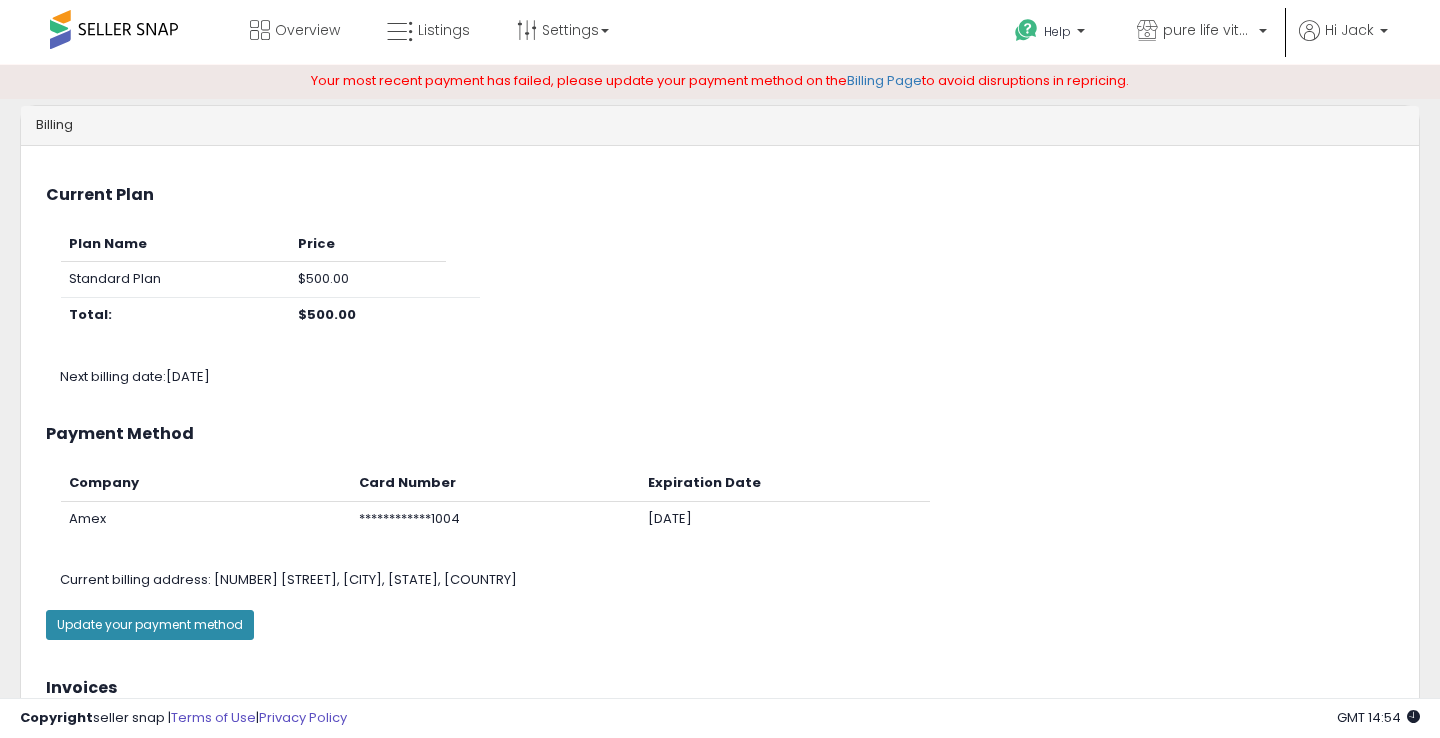 scroll, scrollTop: 0, scrollLeft: 0, axis: both 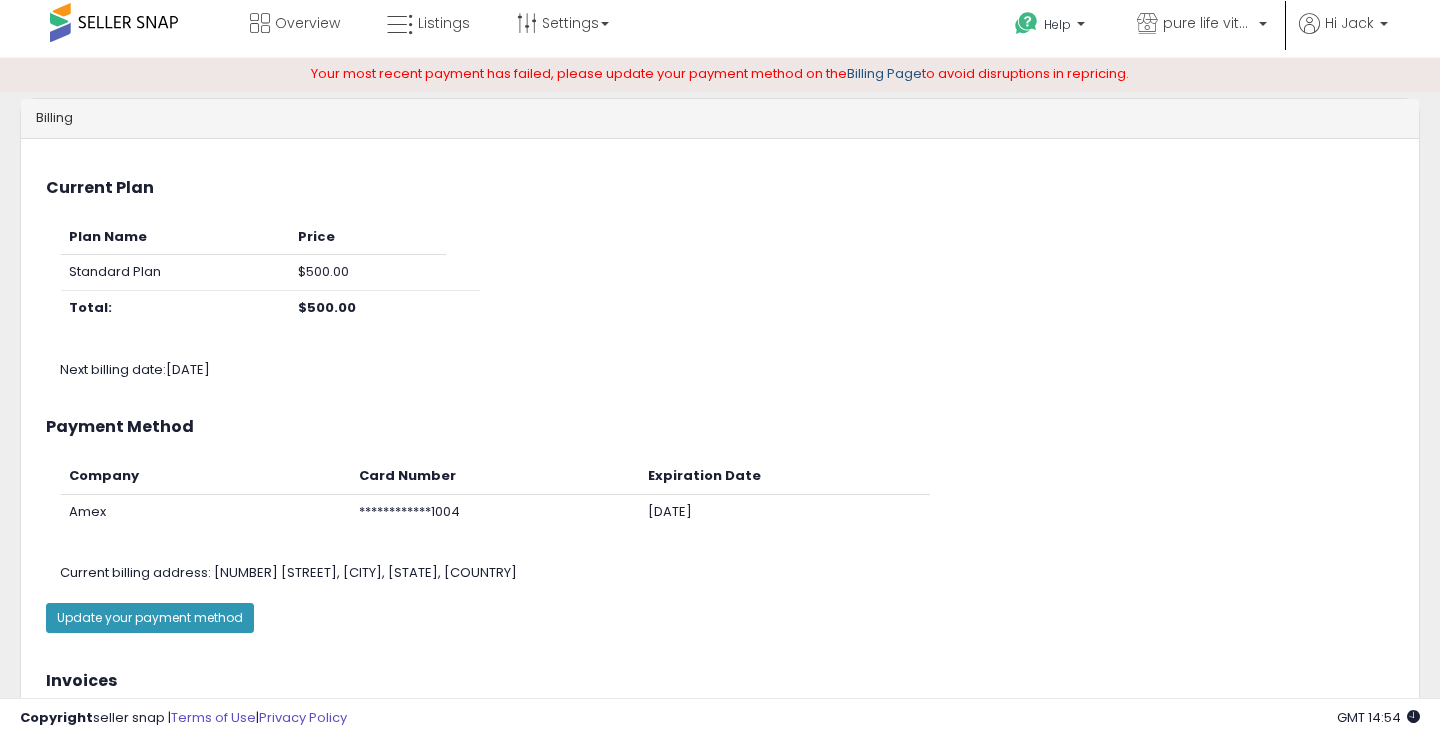 click on "Billing Page" at bounding box center (884, 73) 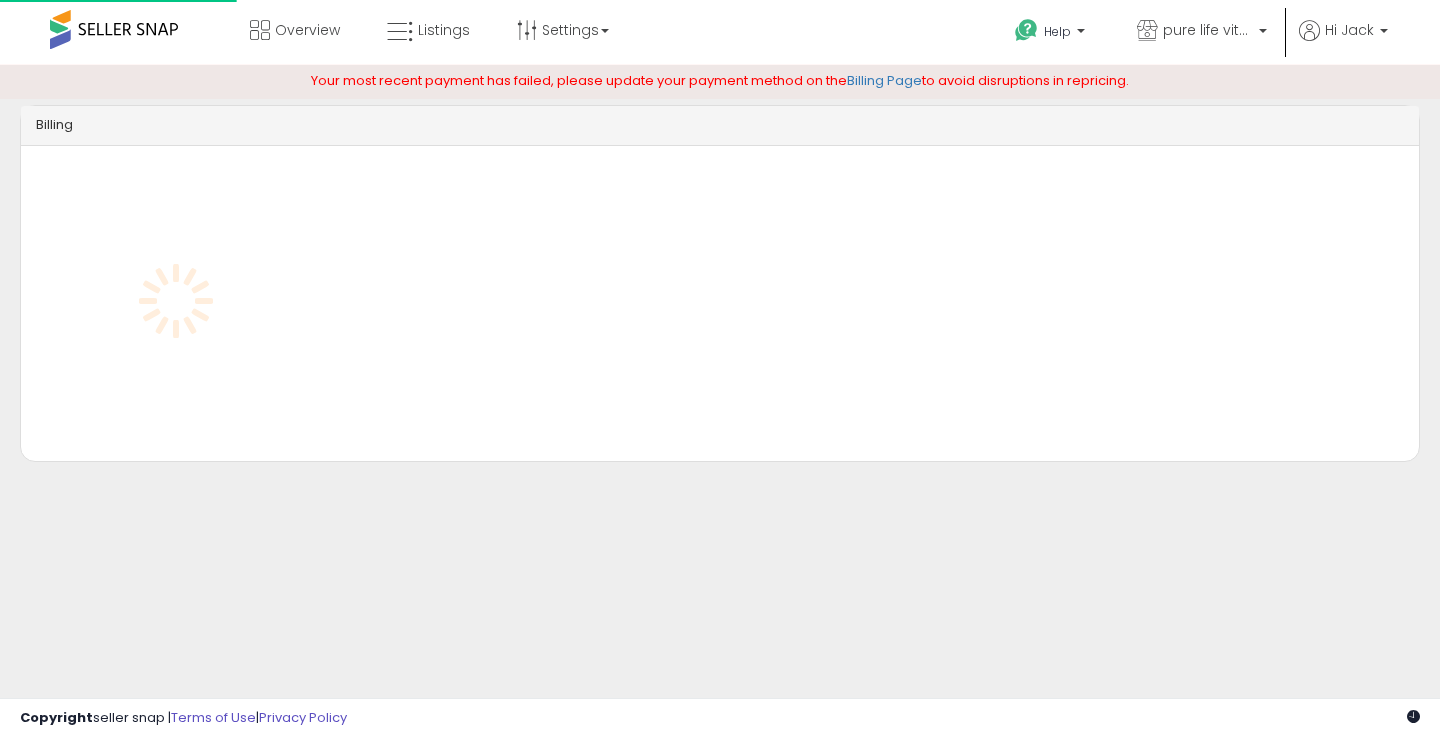 scroll, scrollTop: 0, scrollLeft: 0, axis: both 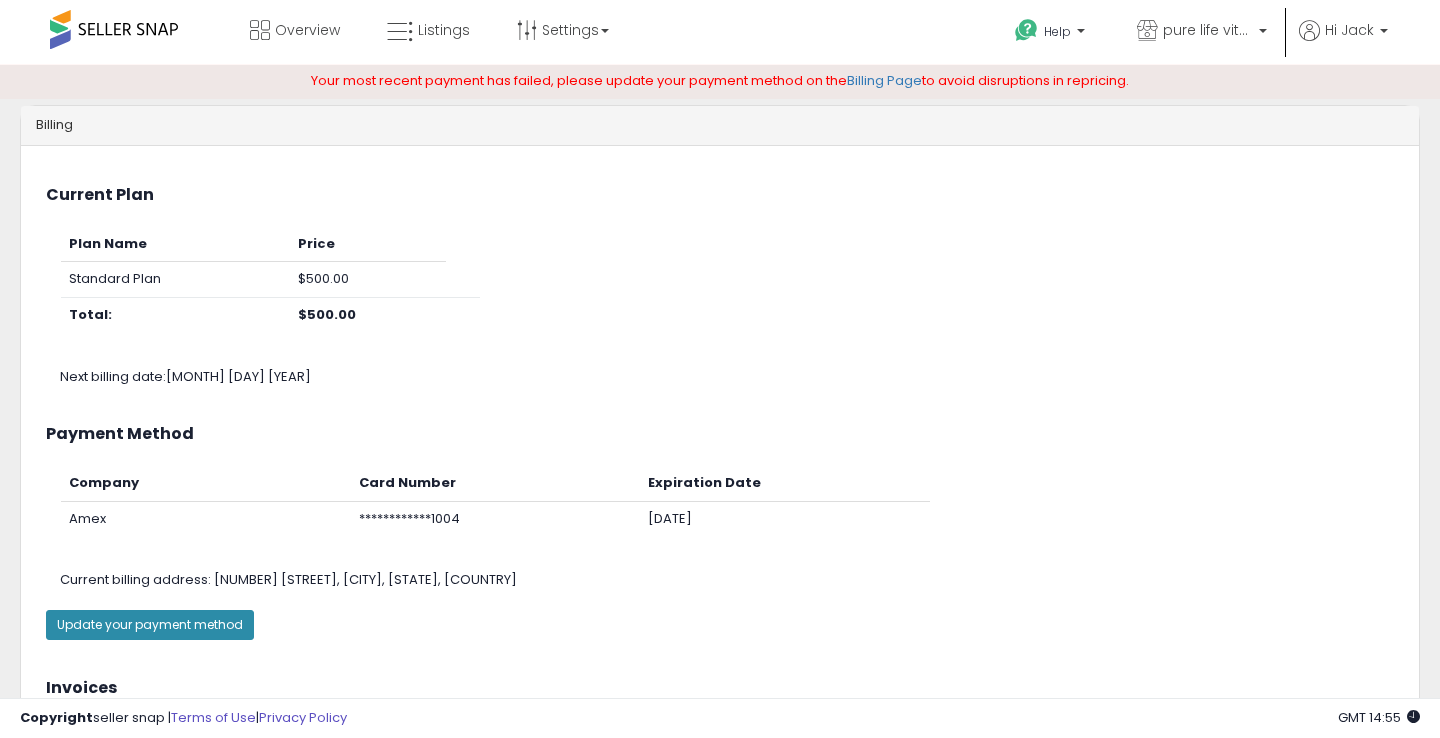 click on "Update your payment method" at bounding box center [150, 625] 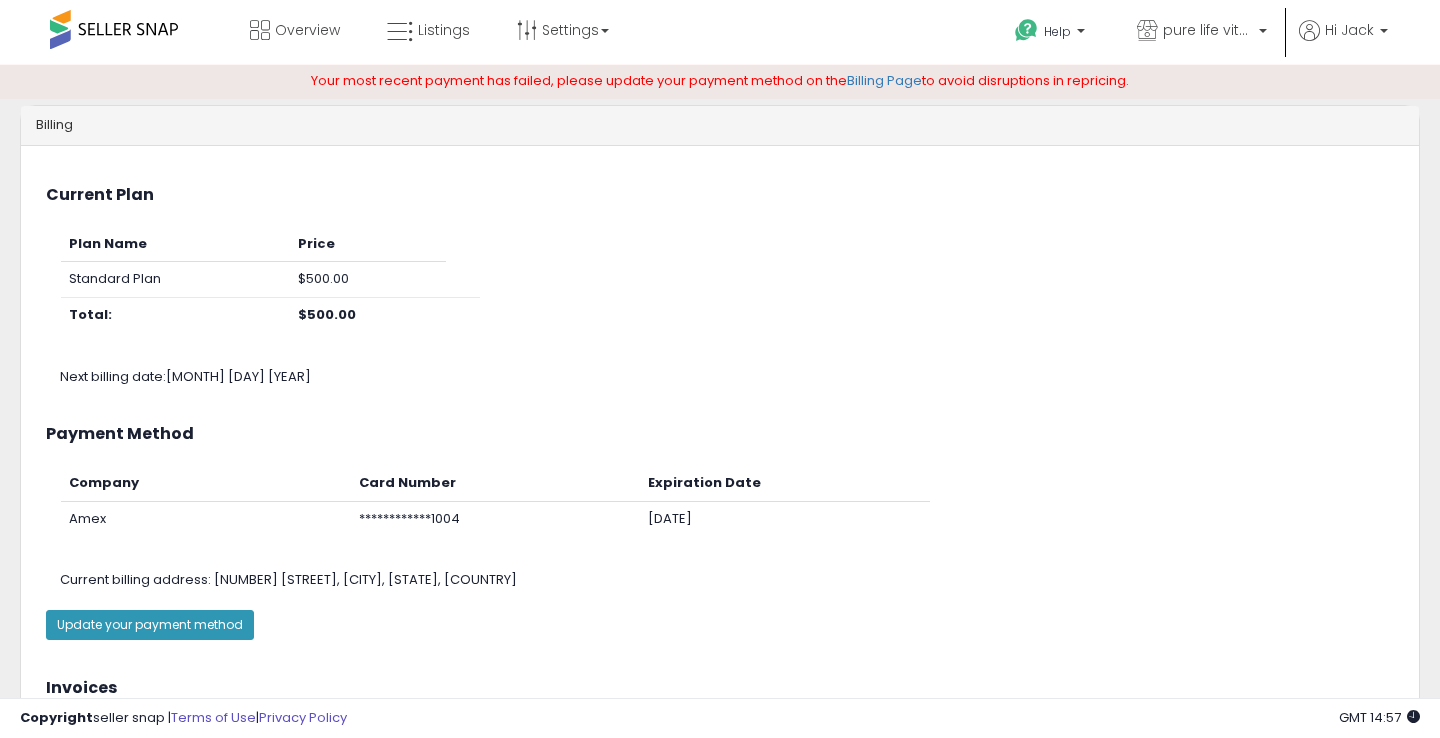 click at bounding box center [114, 29] 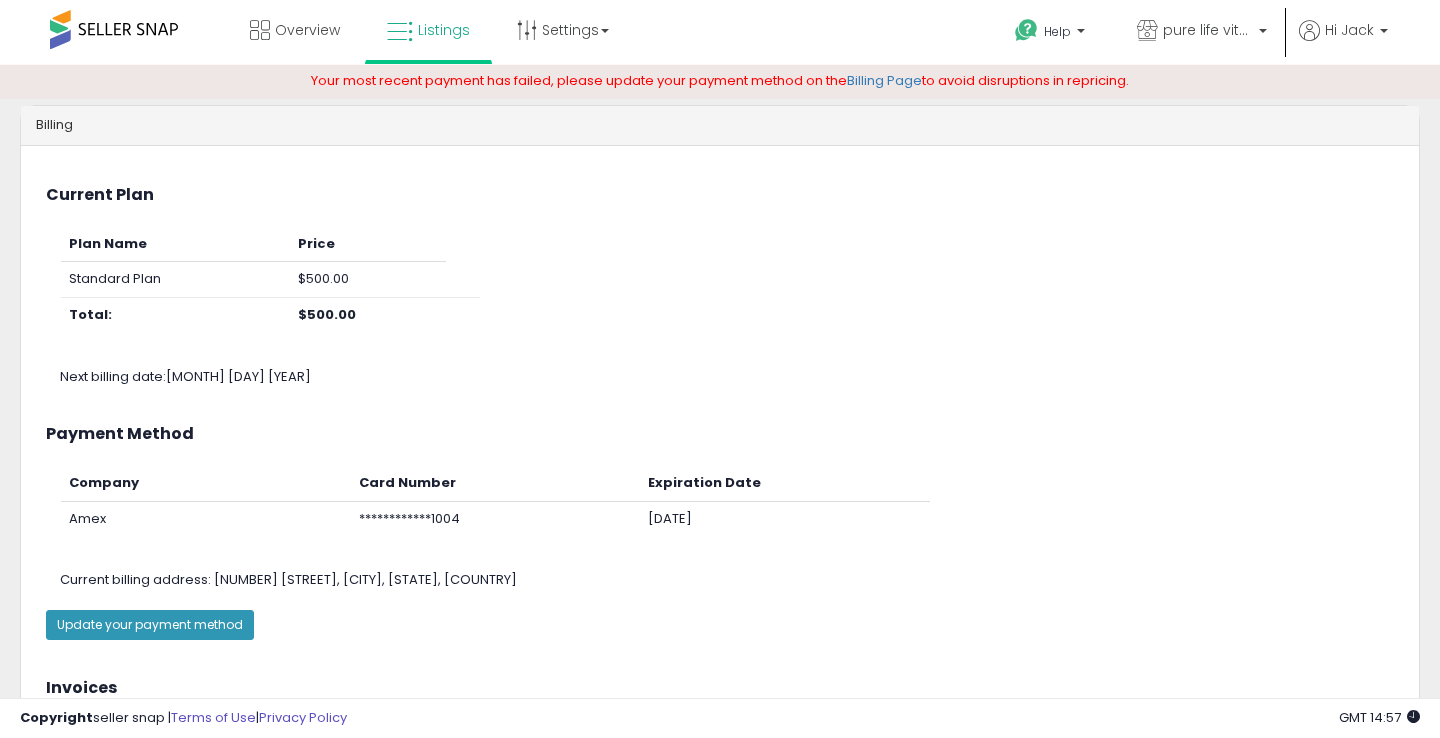 click on "Listings" at bounding box center [444, 30] 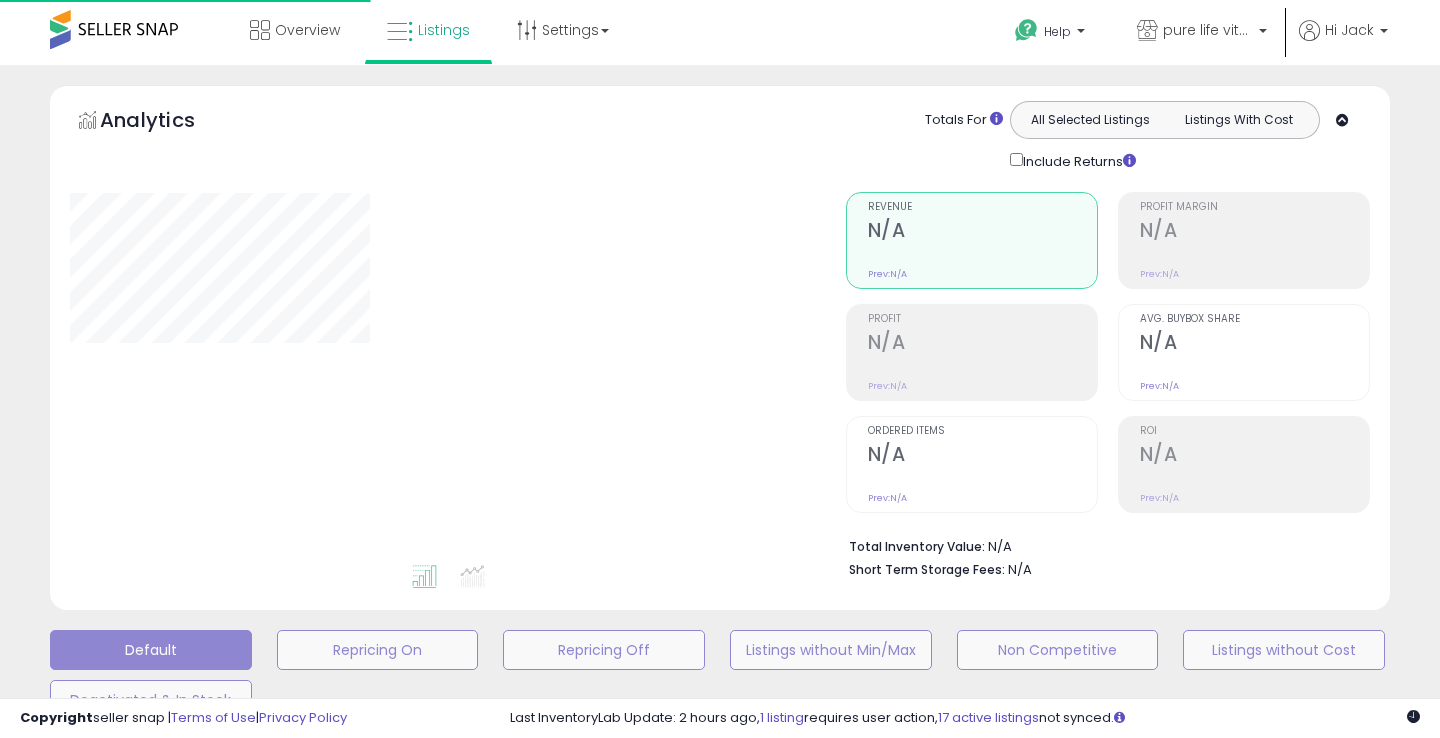 scroll, scrollTop: 0, scrollLeft: 0, axis: both 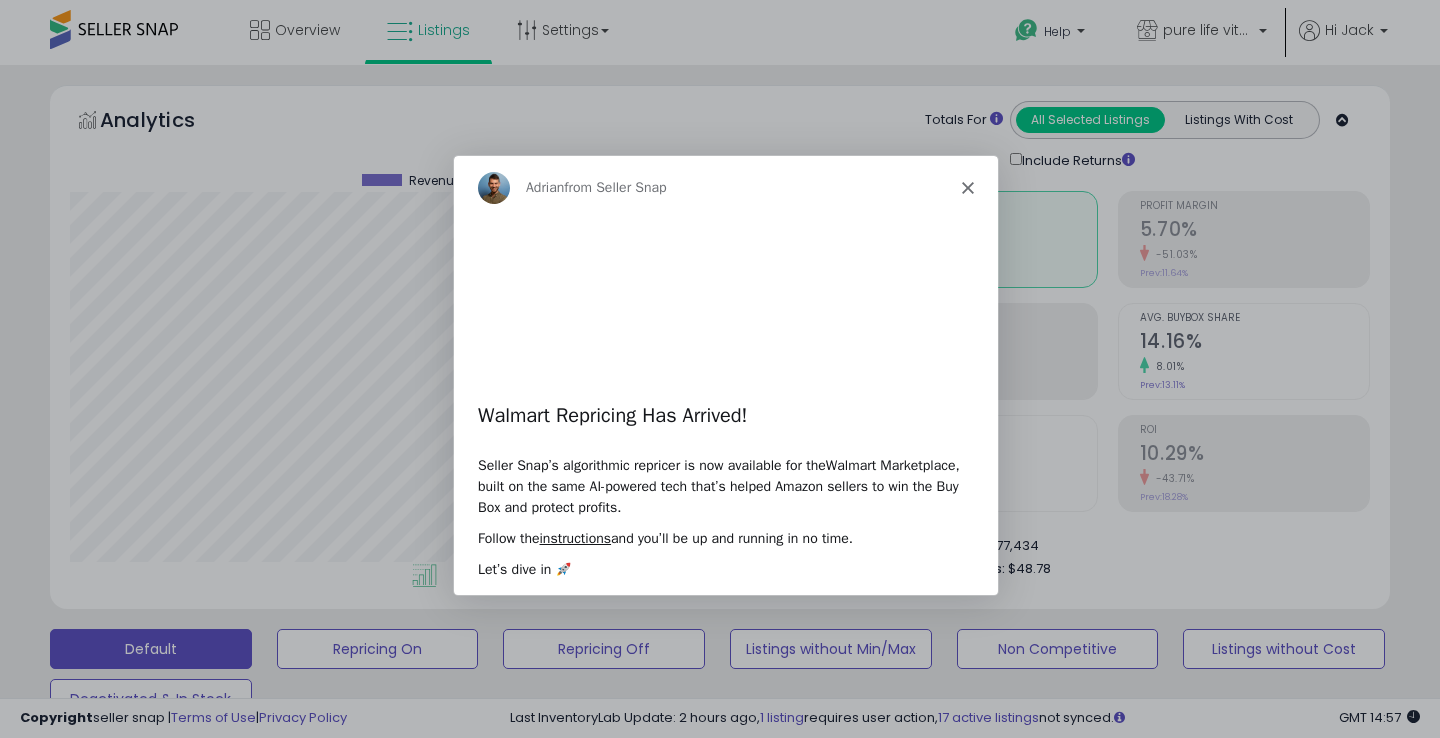 click on "[FIRST] from Seller Snap" at bounding box center [725, 186] 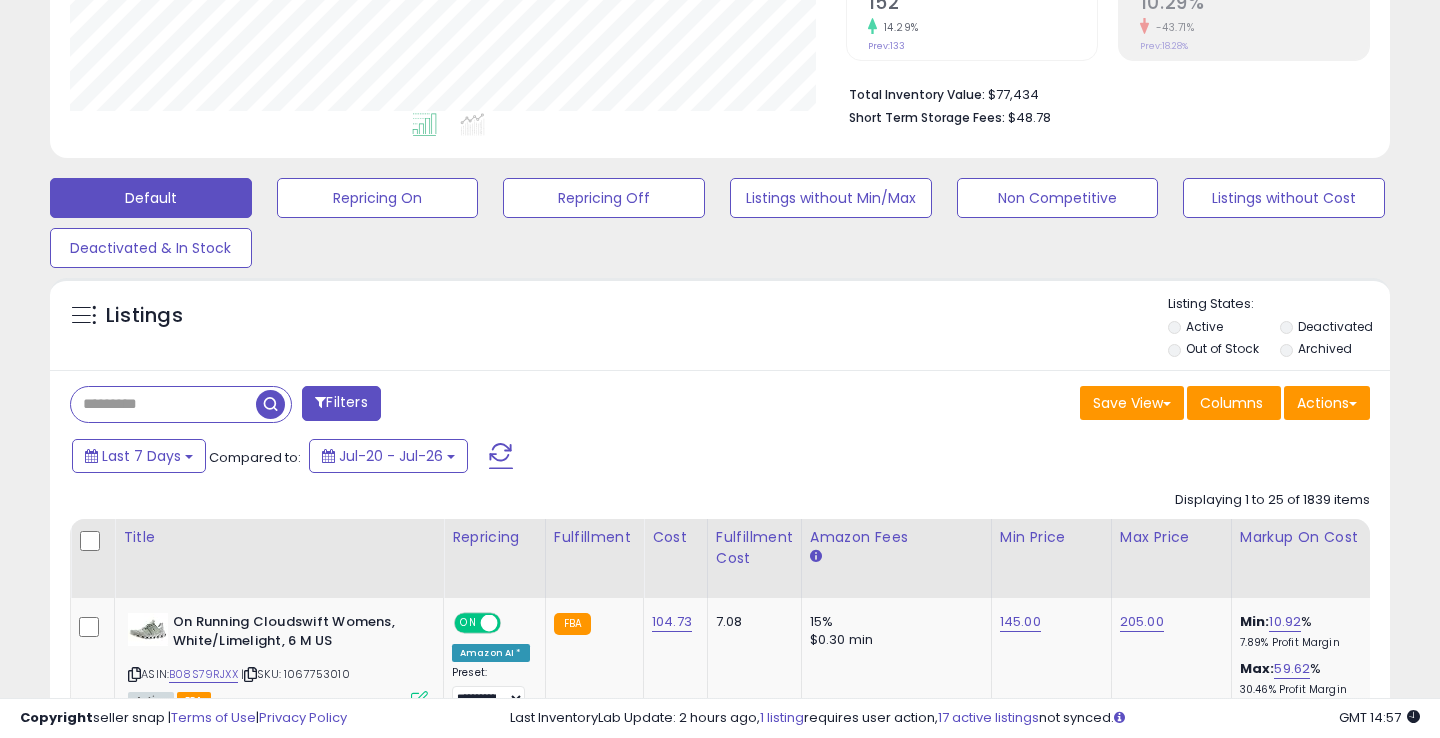 scroll, scrollTop: 507, scrollLeft: 0, axis: vertical 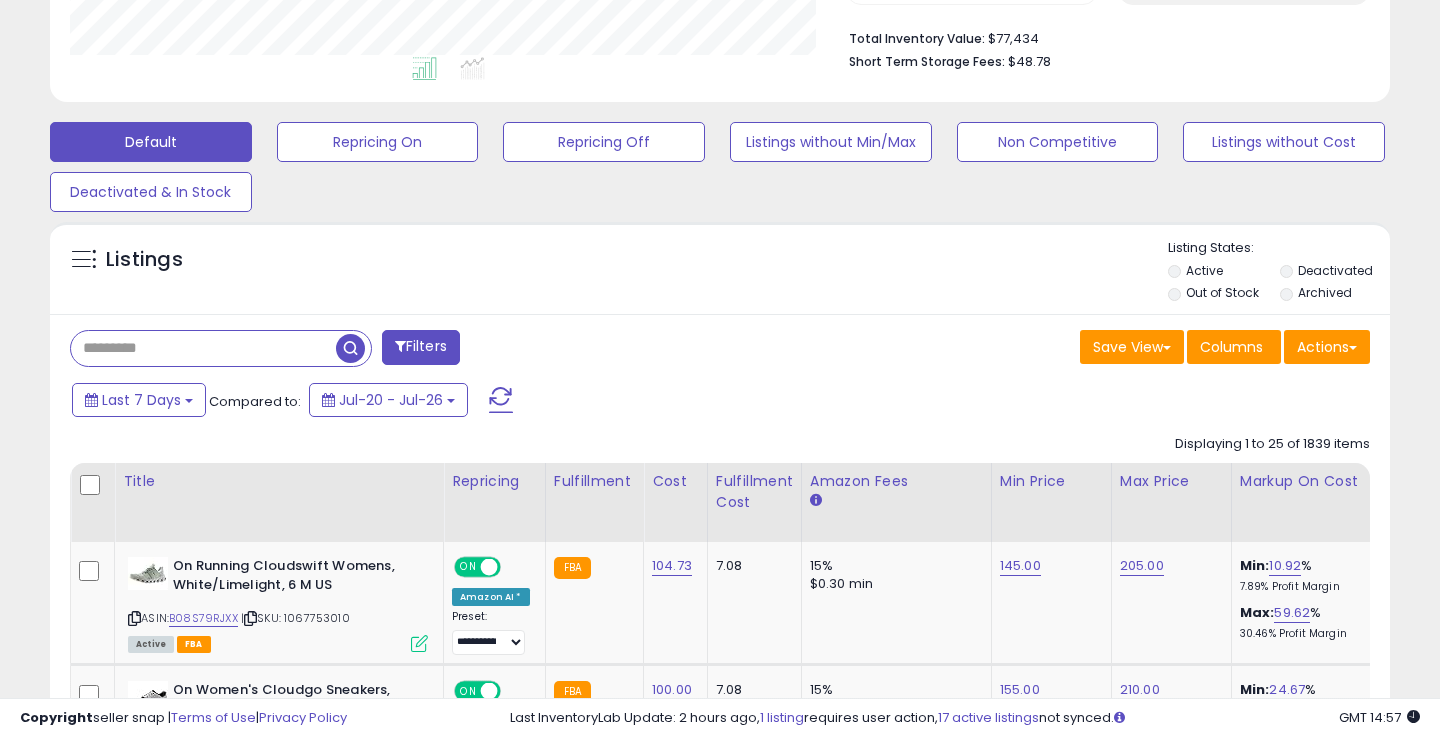 click at bounding box center (203, 348) 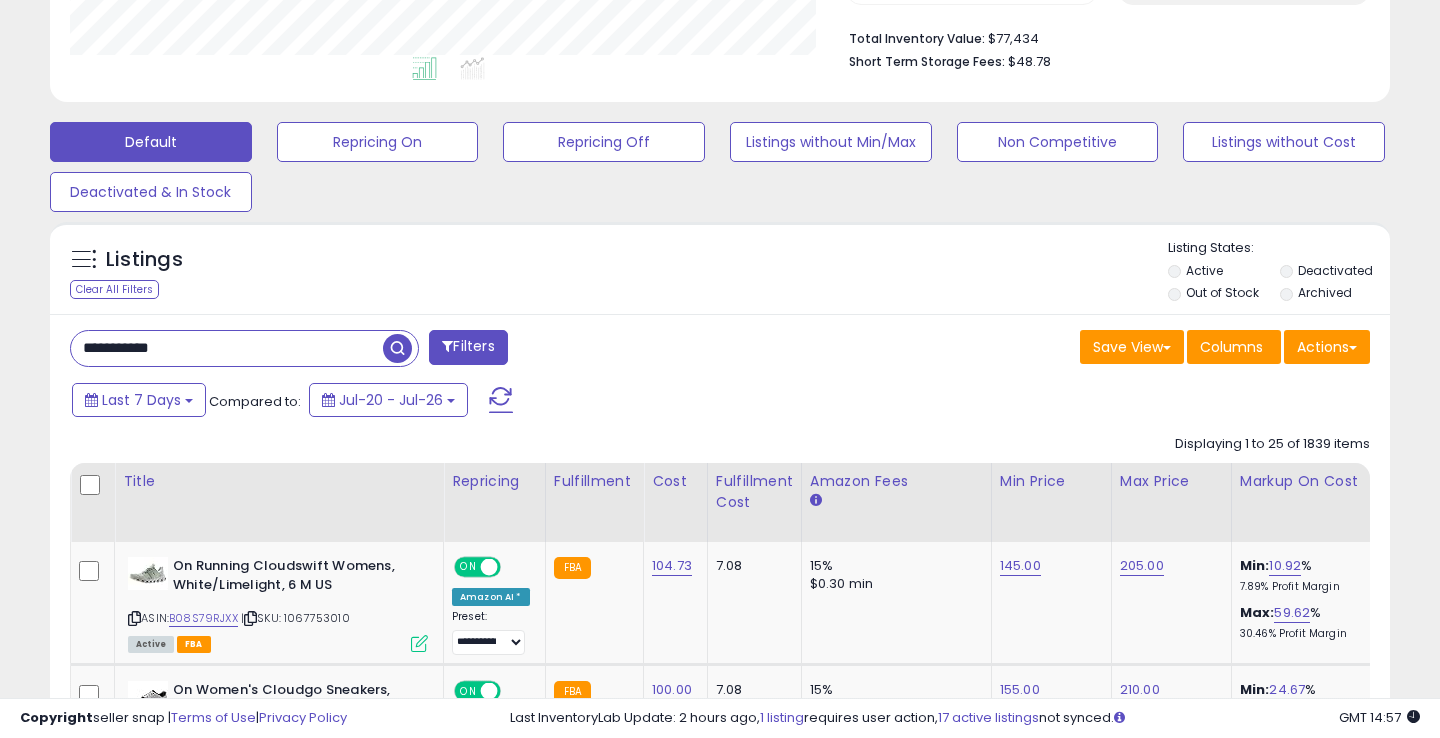 type on "**********" 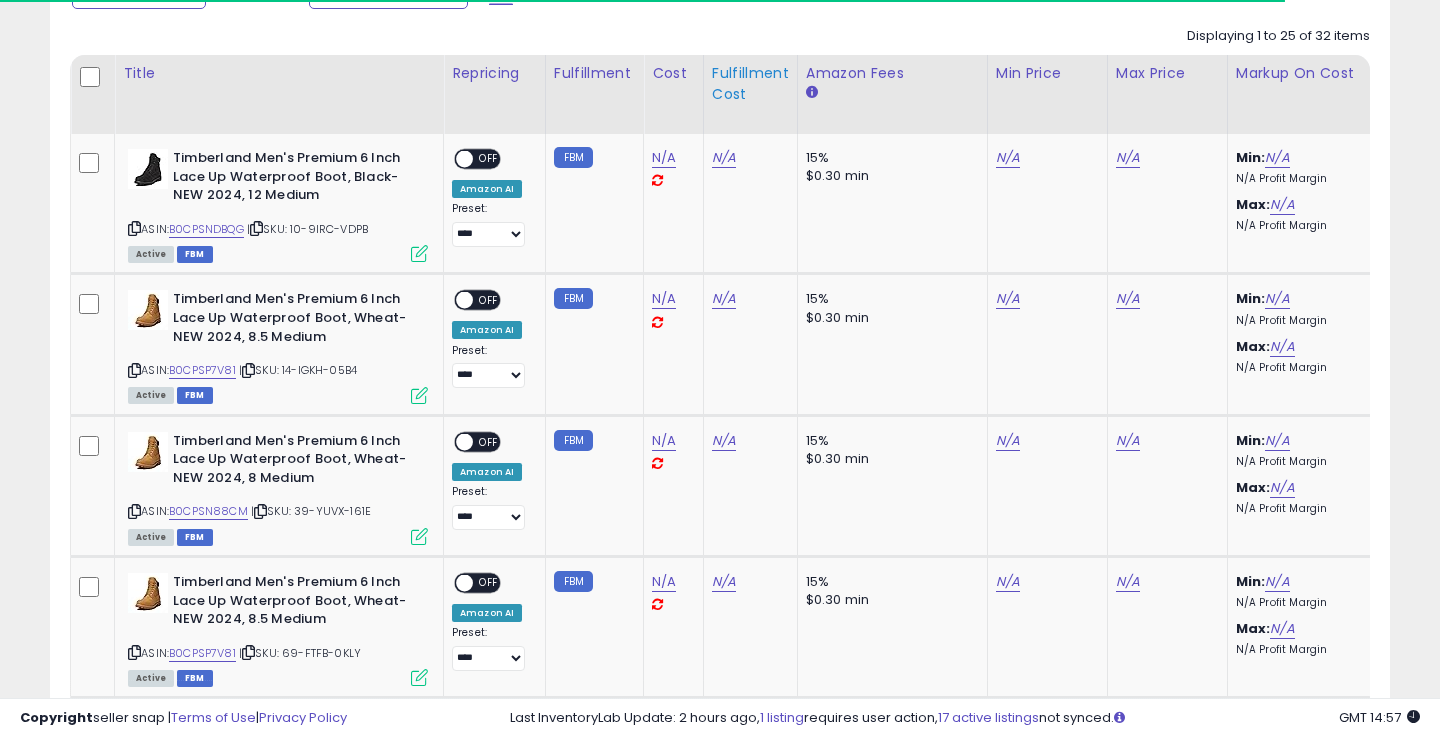 scroll, scrollTop: 927, scrollLeft: 0, axis: vertical 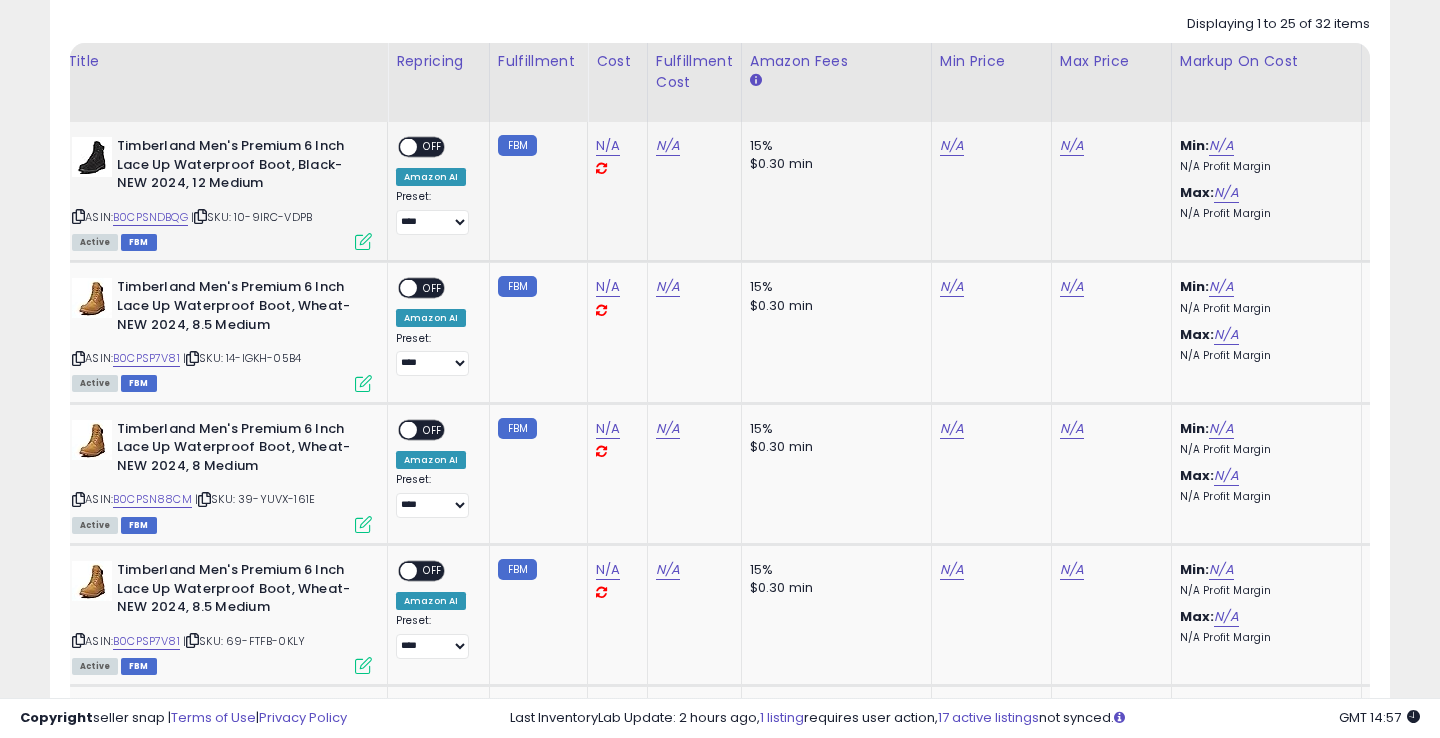 click on "N/A" at bounding box center [952, 146] 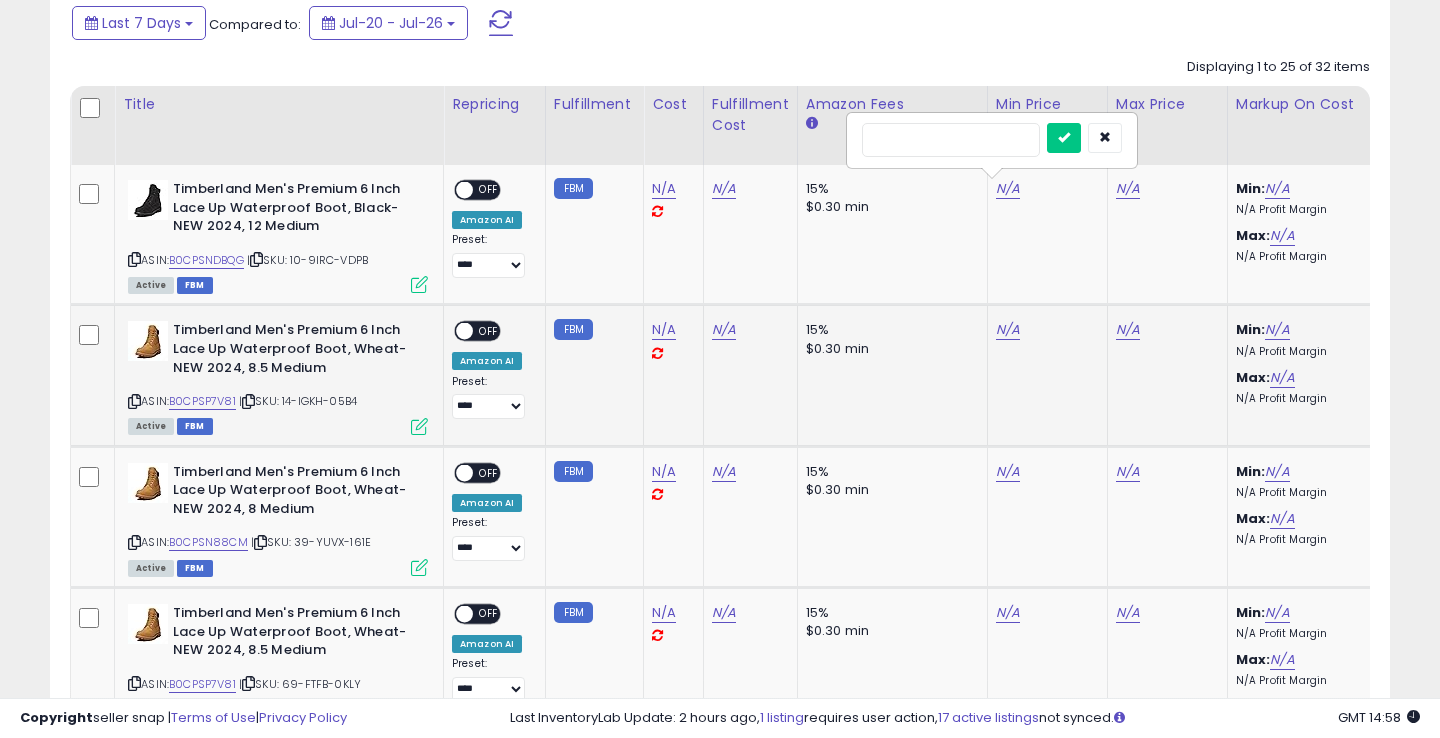 click on "B0CPSP7V81" at bounding box center (202, 401) 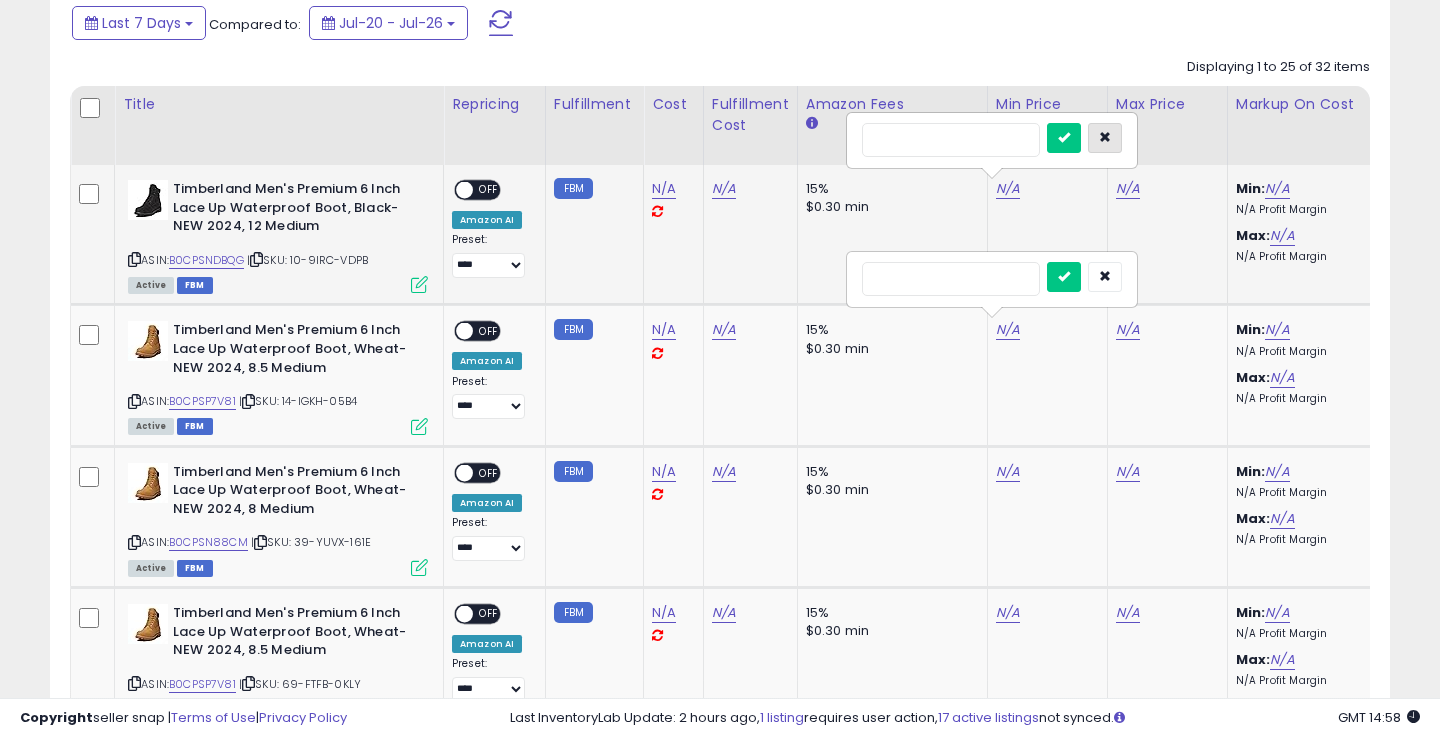 click at bounding box center (1105, 137) 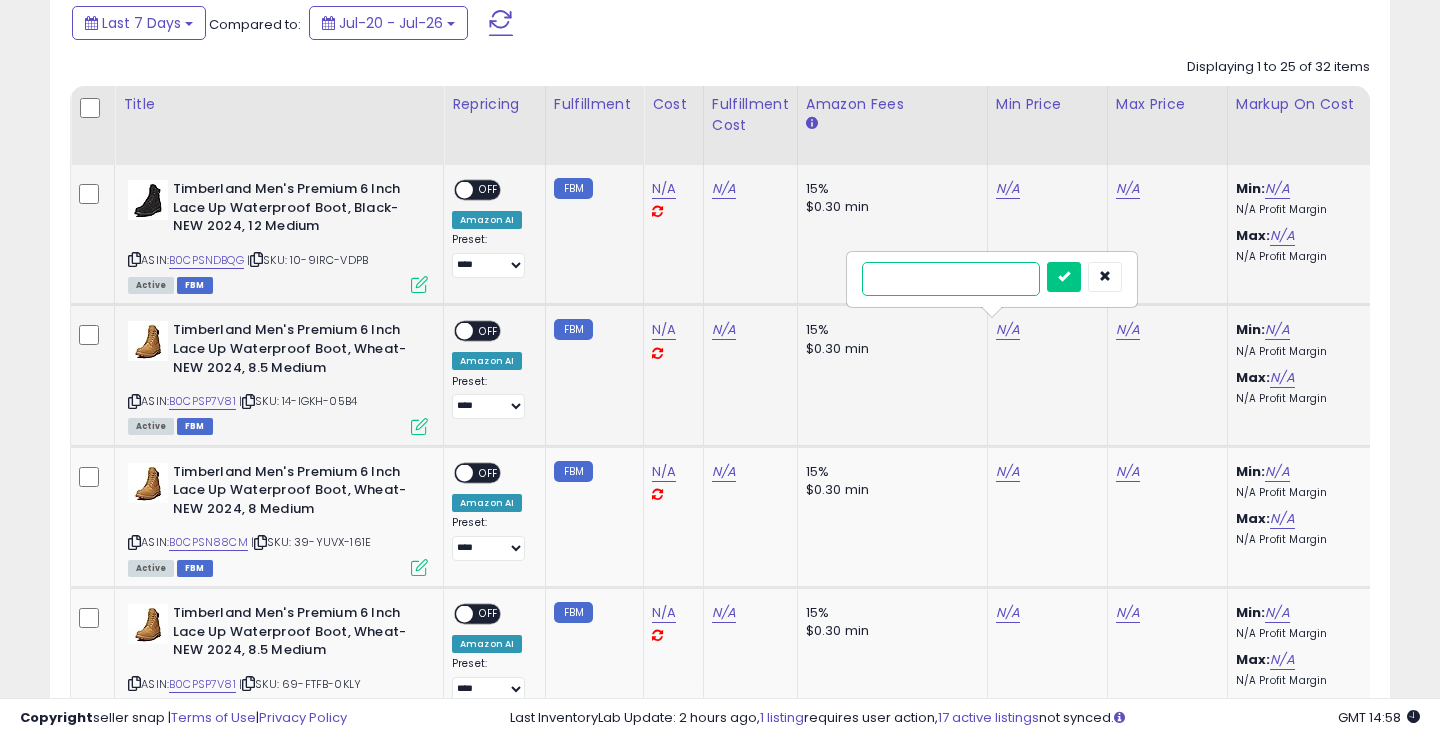 click at bounding box center (951, 279) 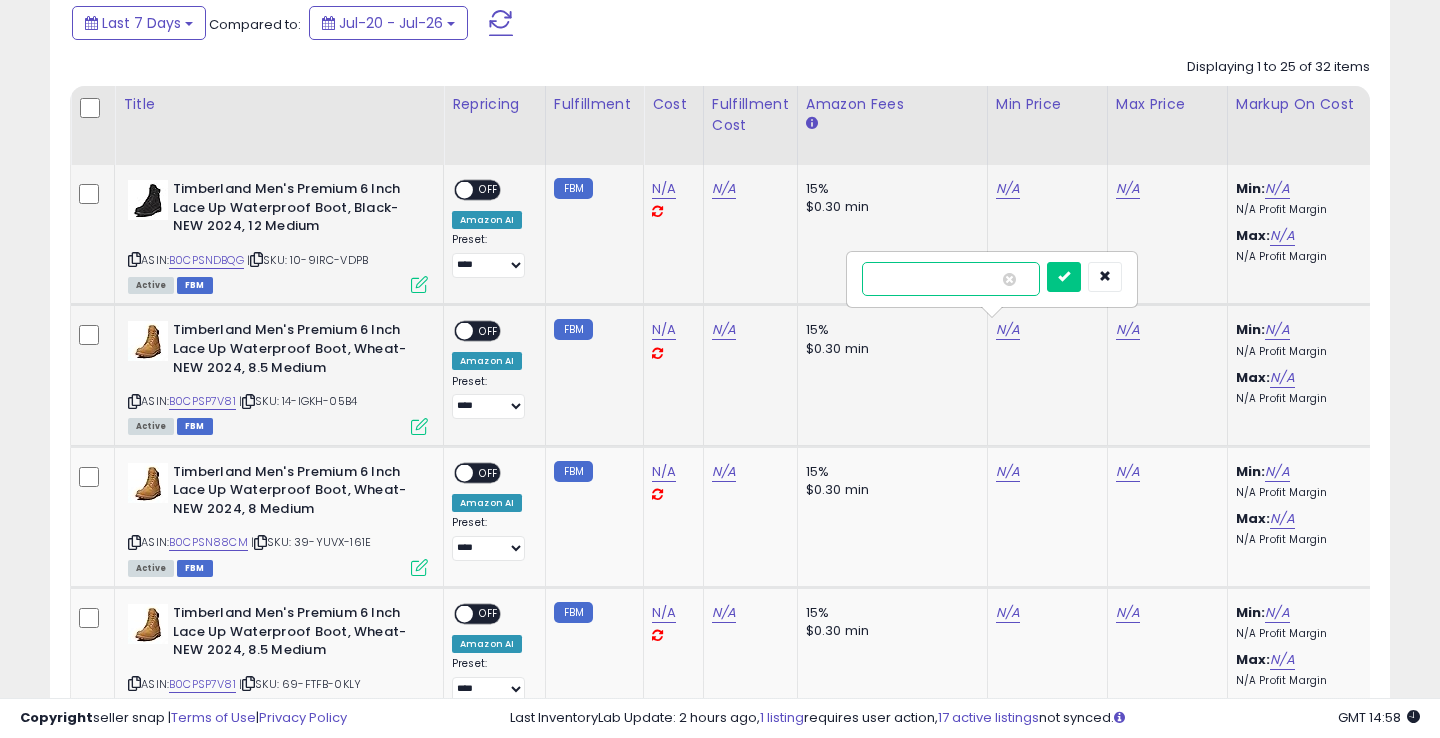 type on "***" 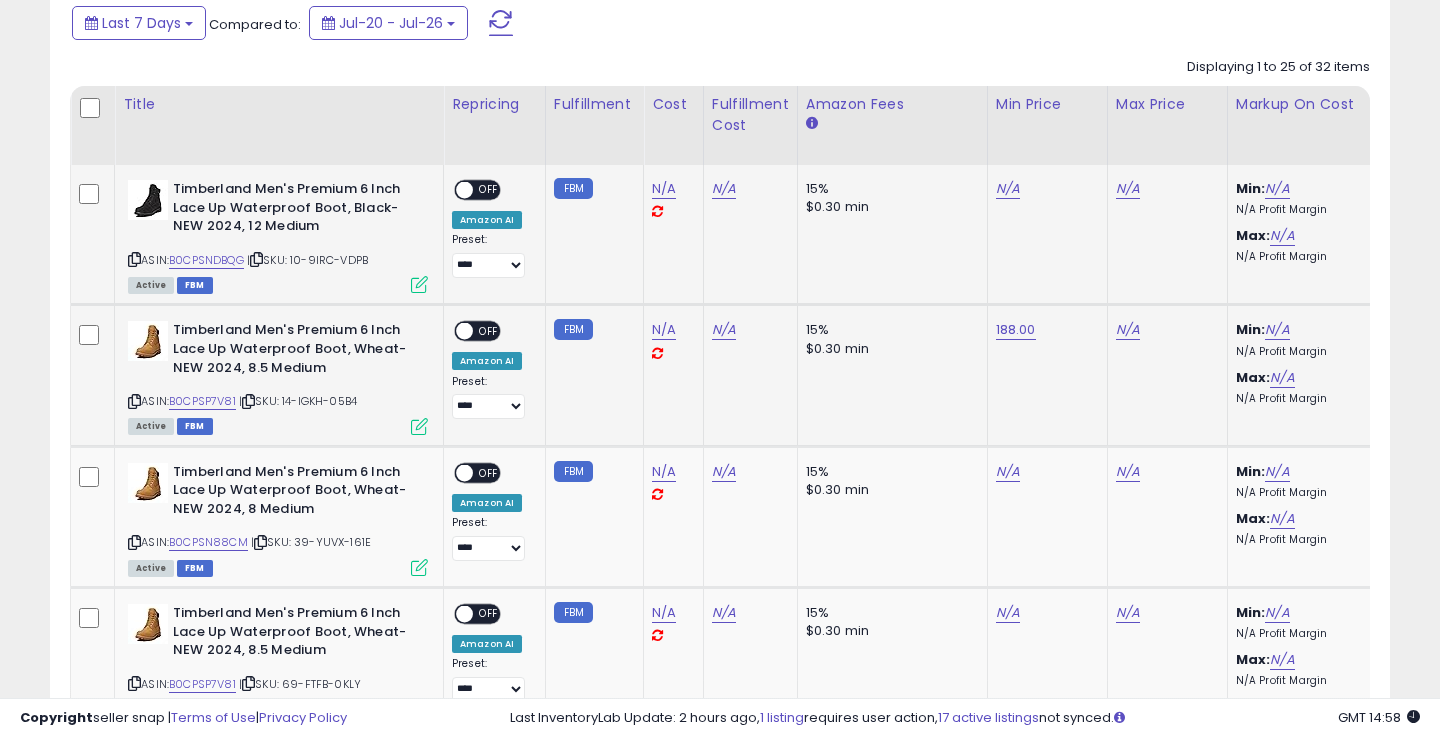 click on "N/A" at bounding box center [1128, 189] 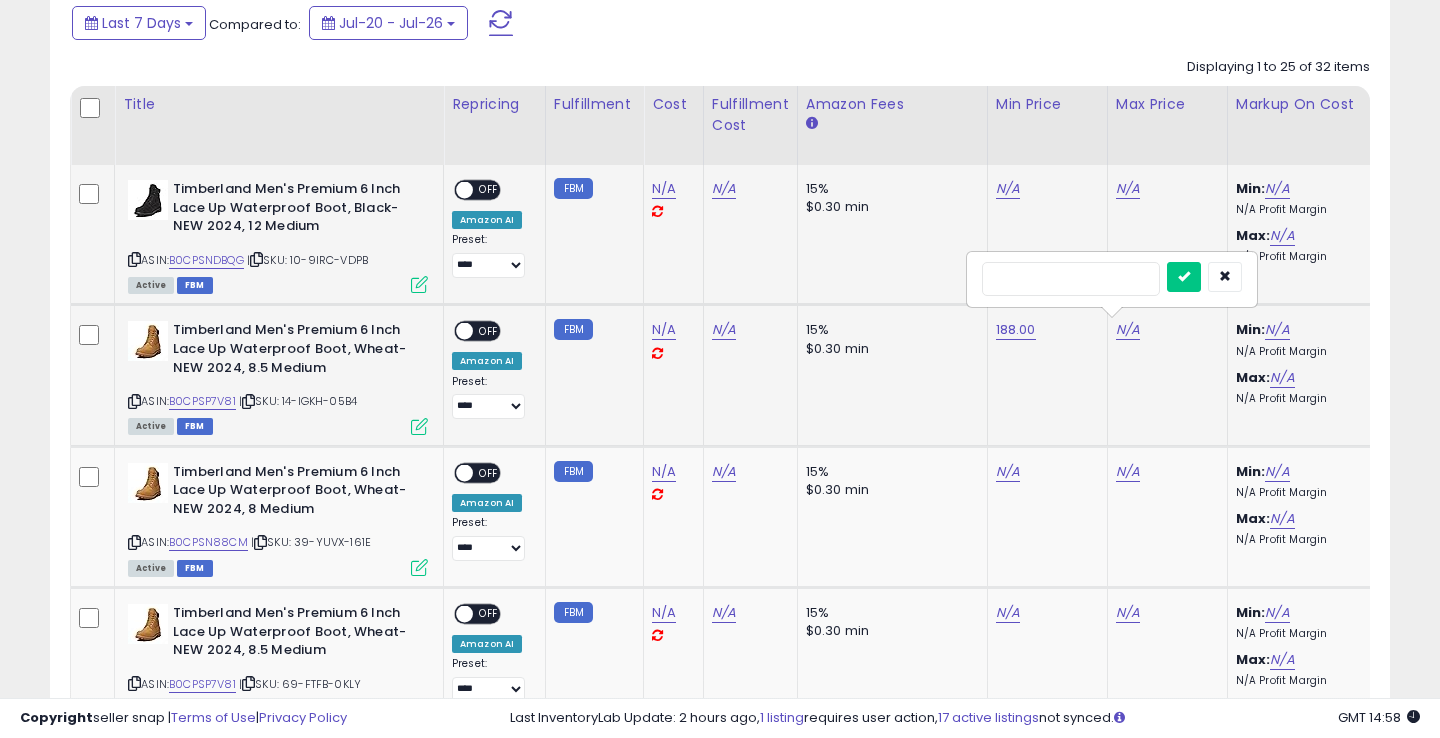 type on "***" 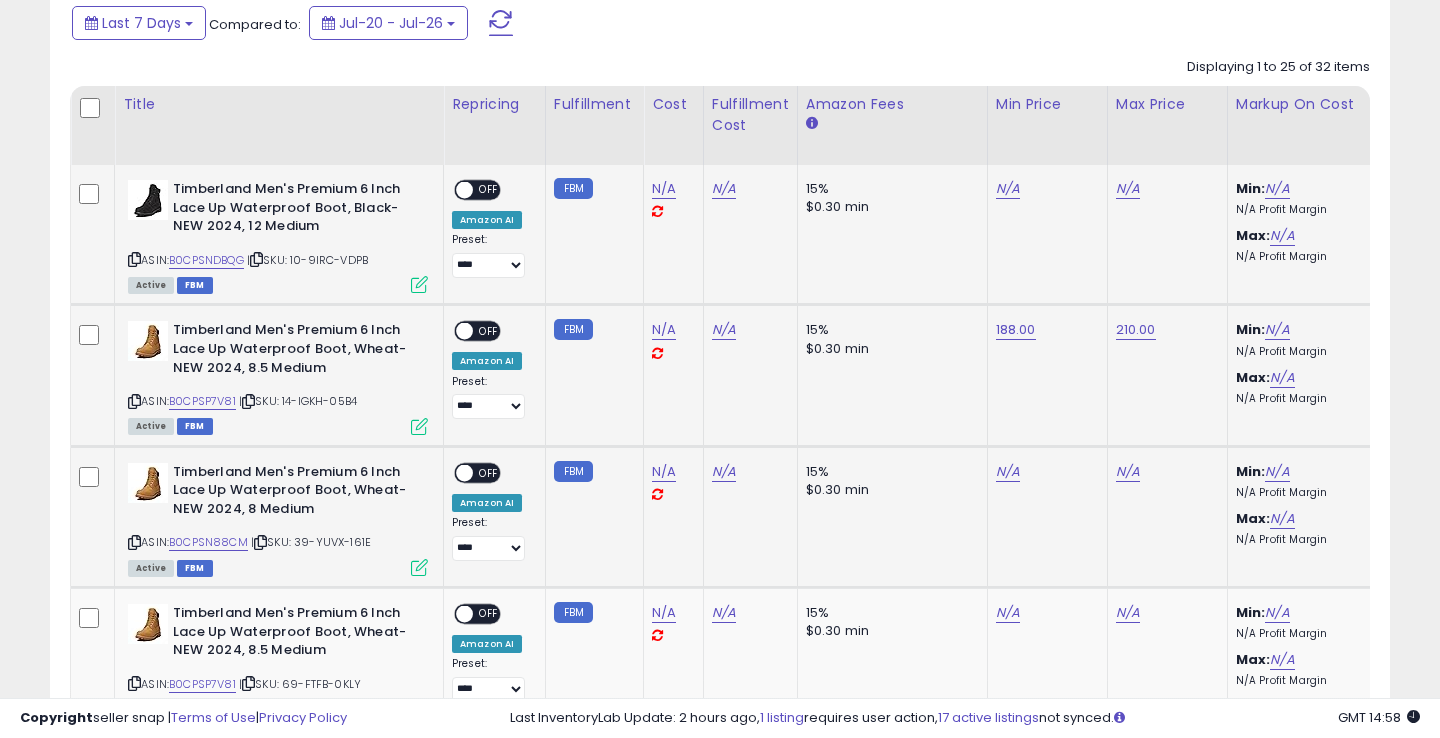 click on "N/A" at bounding box center (1008, 189) 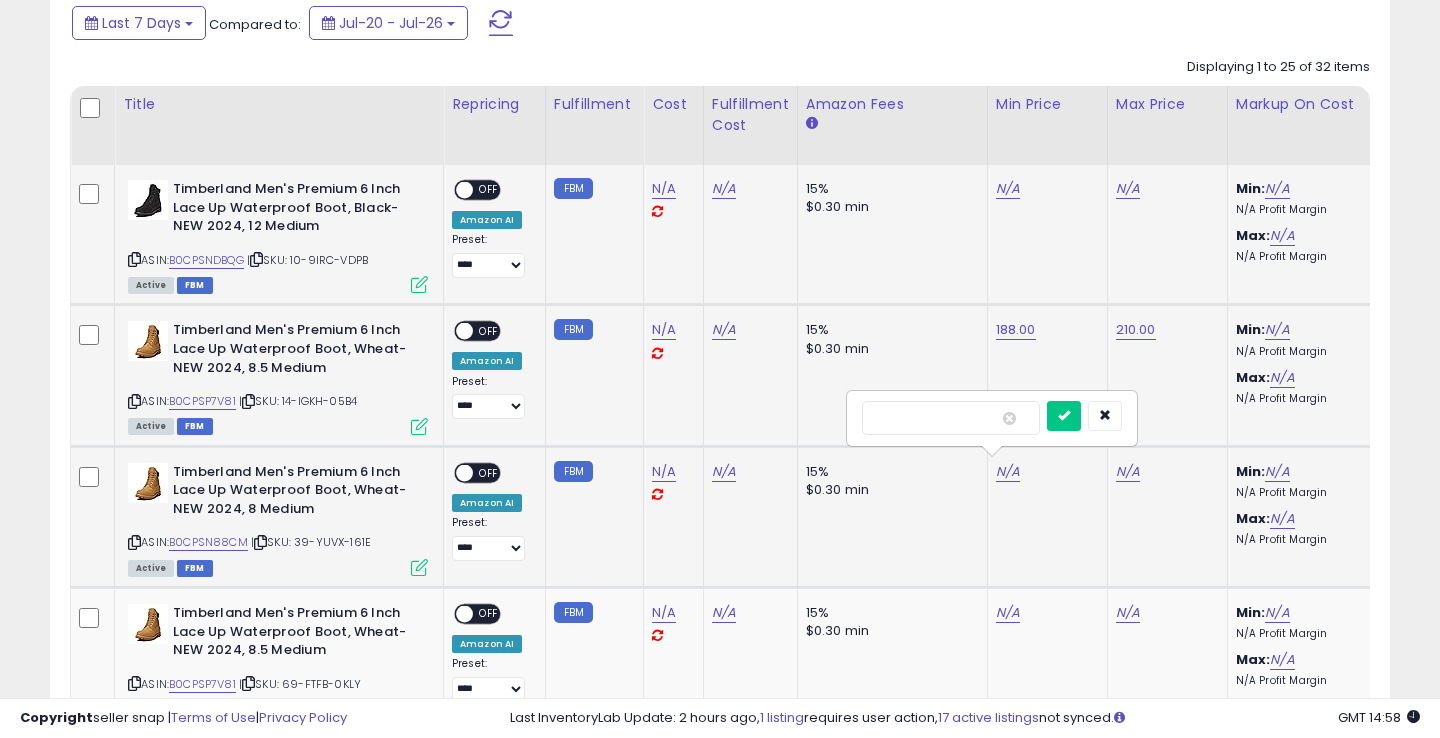 type on "*" 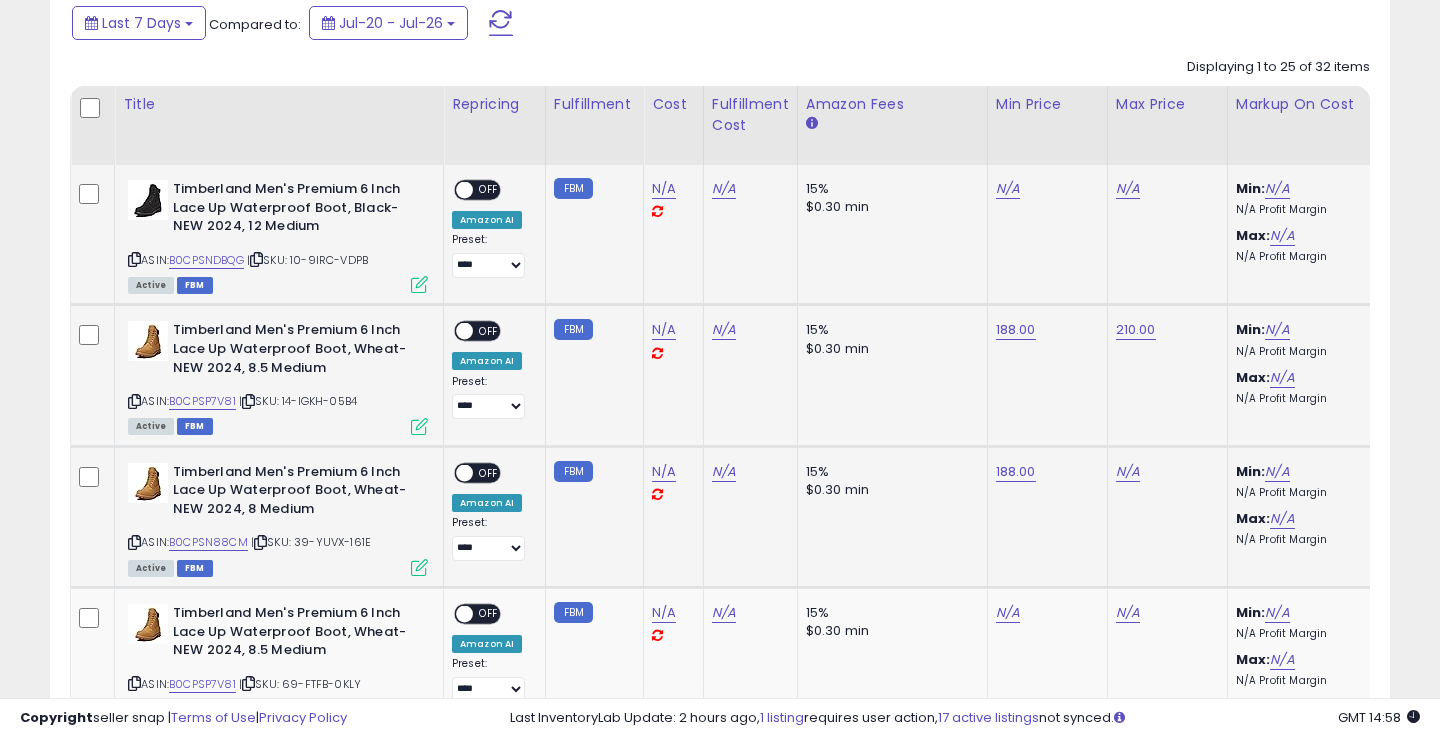 click on "N/A" at bounding box center (1128, 189) 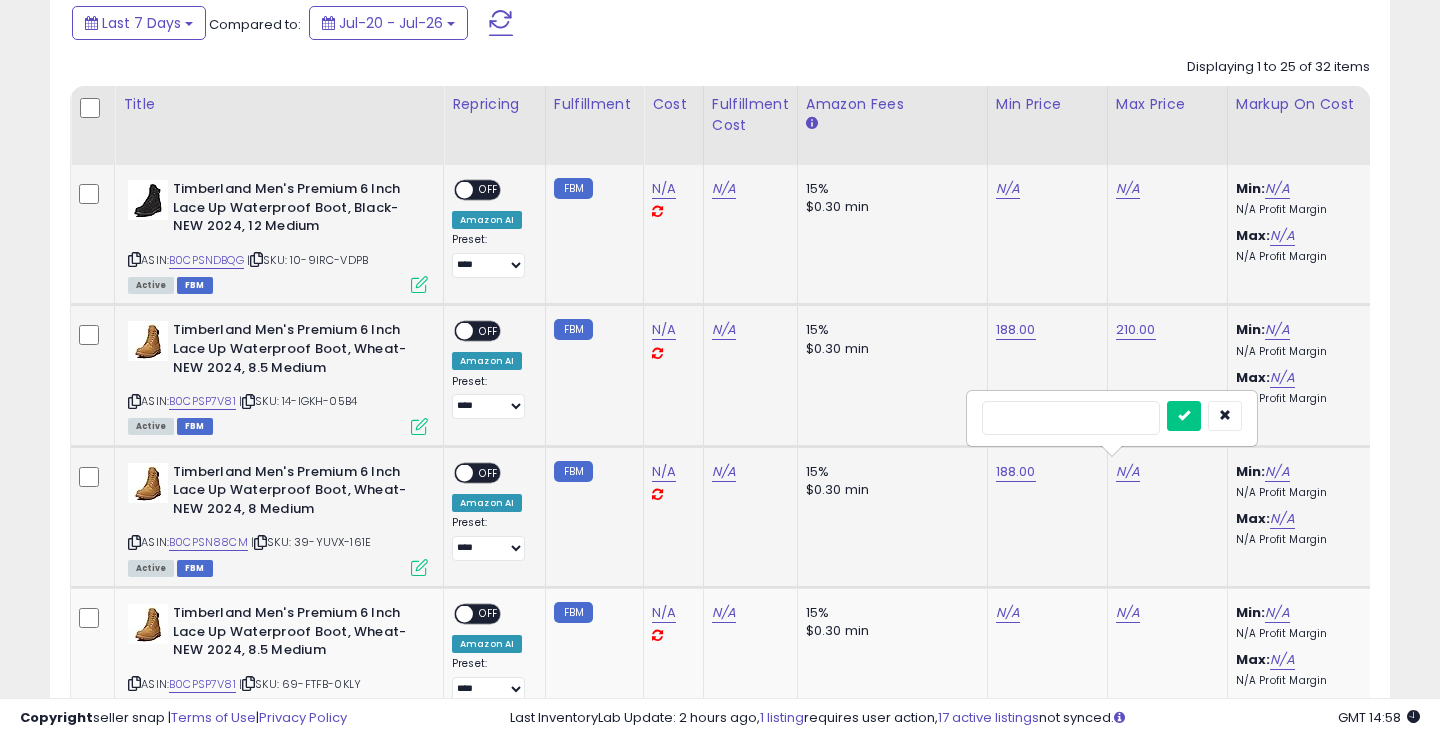 type on "***" 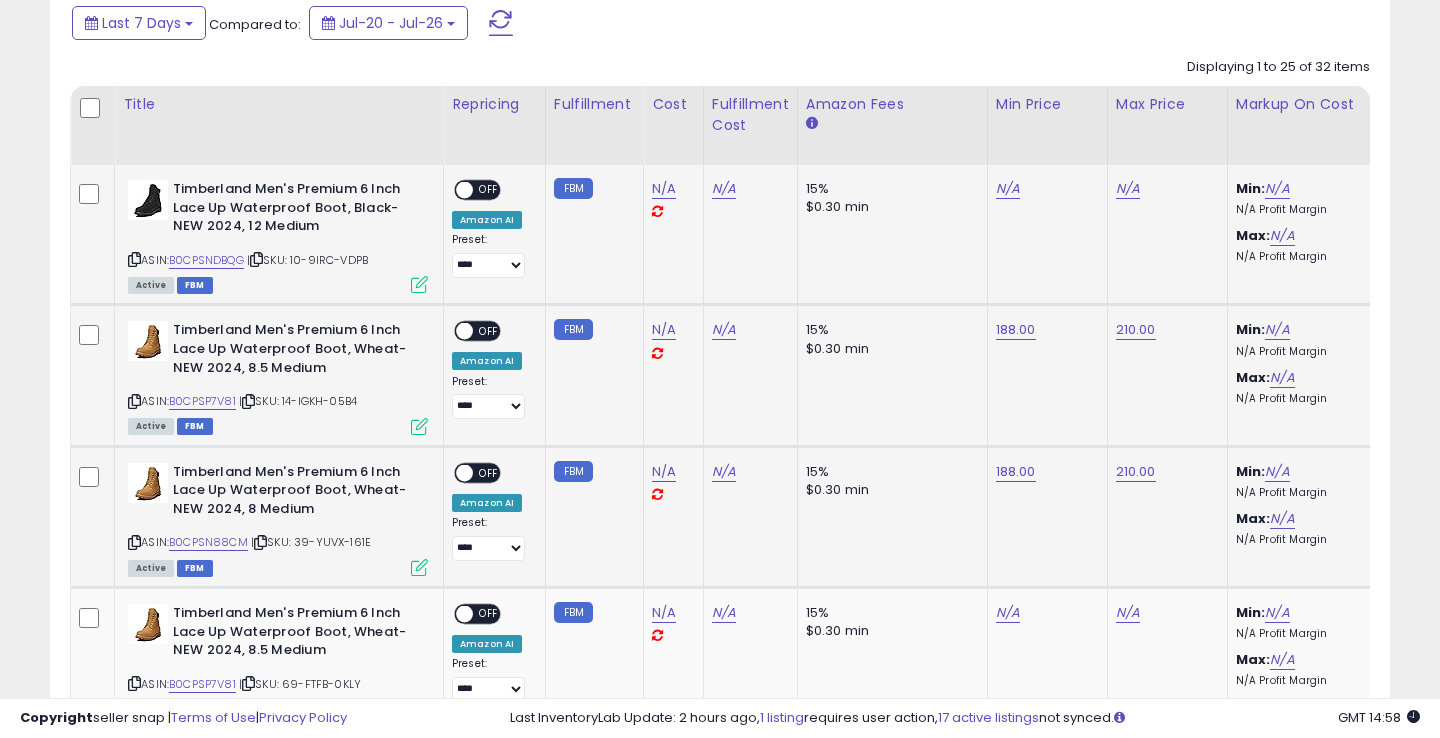 click on "OFF" at bounding box center (489, 472) 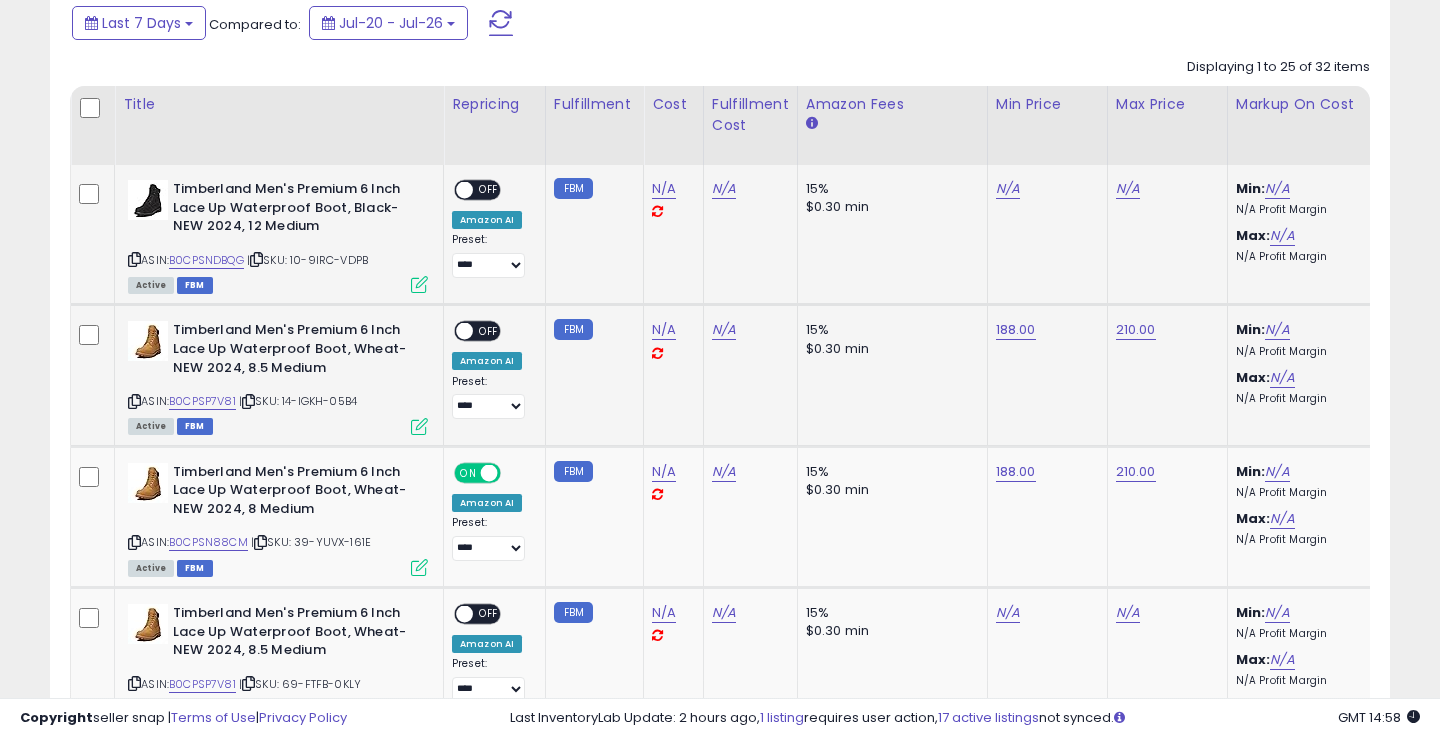 click on "OFF" at bounding box center (489, 331) 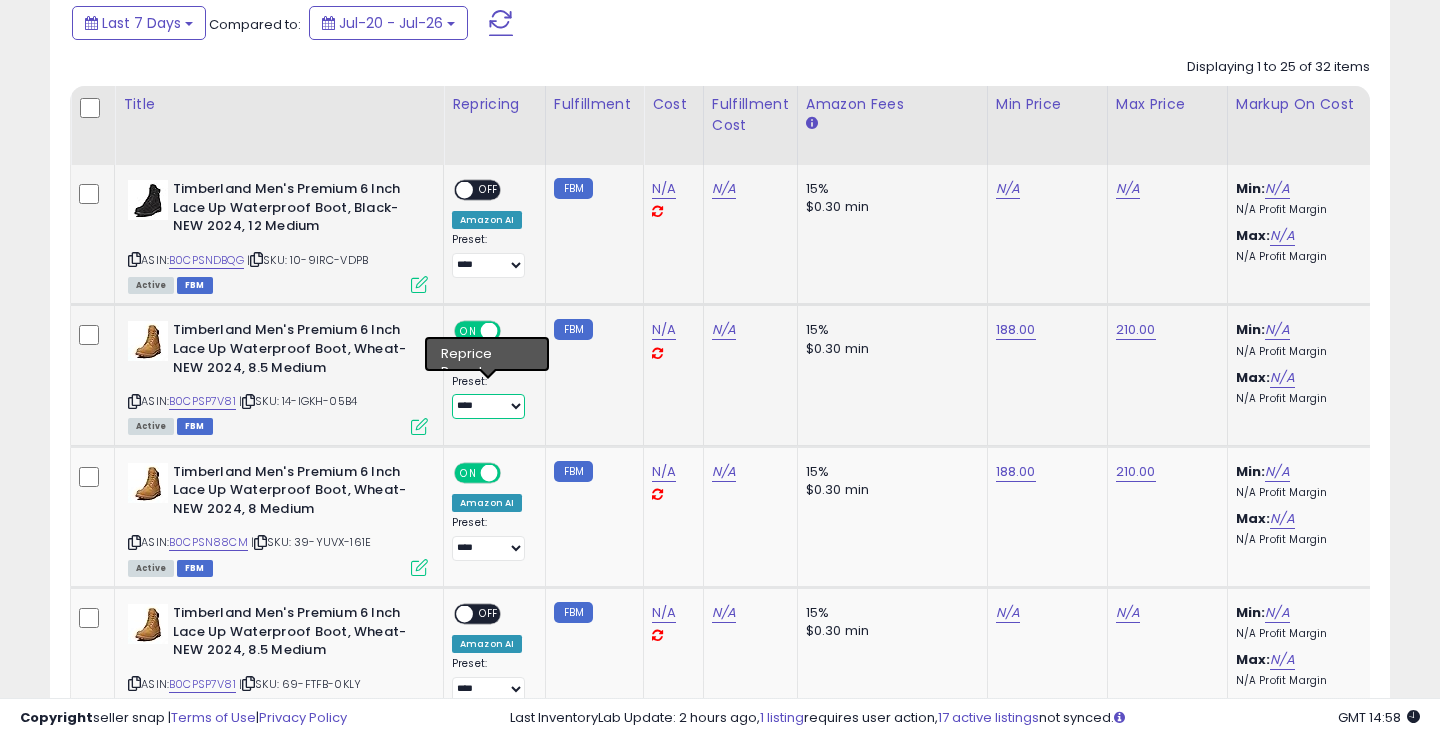 select on "**********" 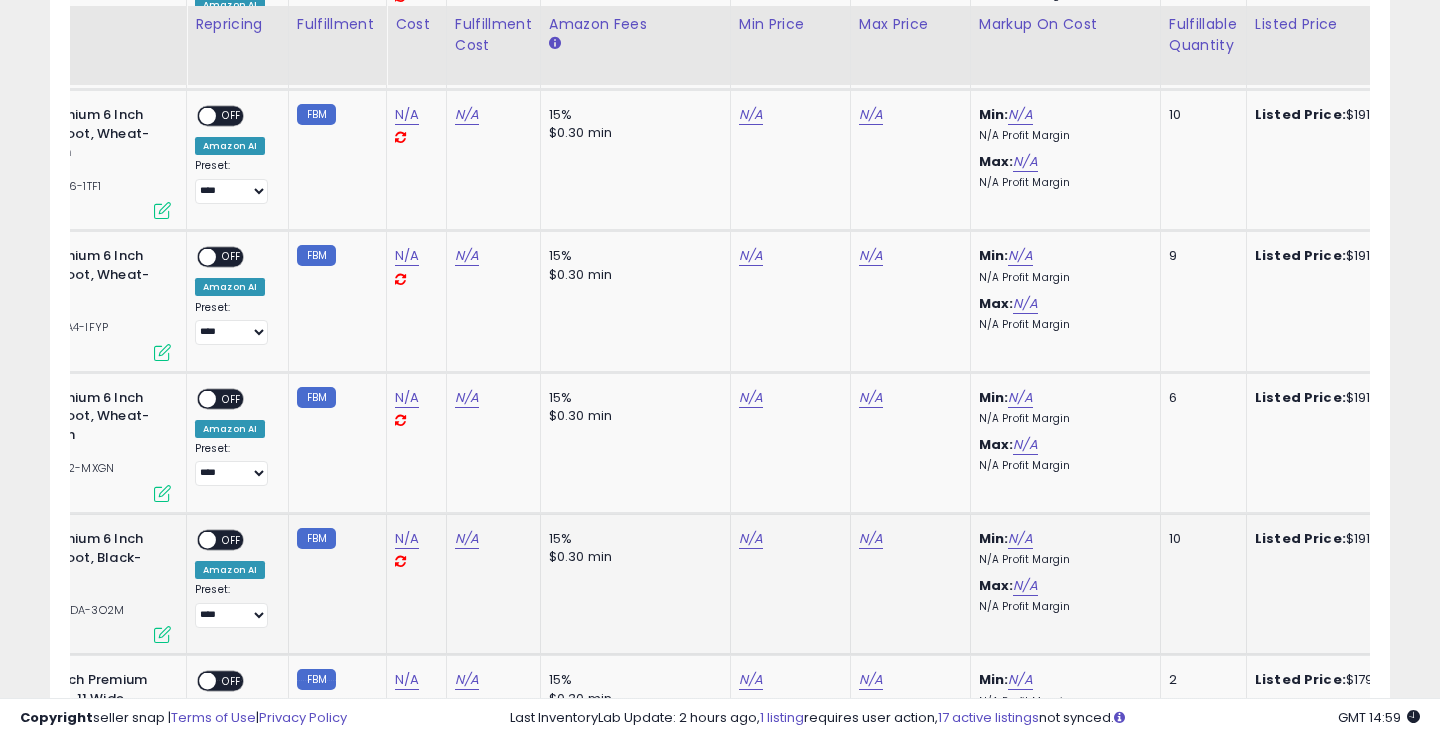 click on "N/A" at bounding box center [751, -1581] 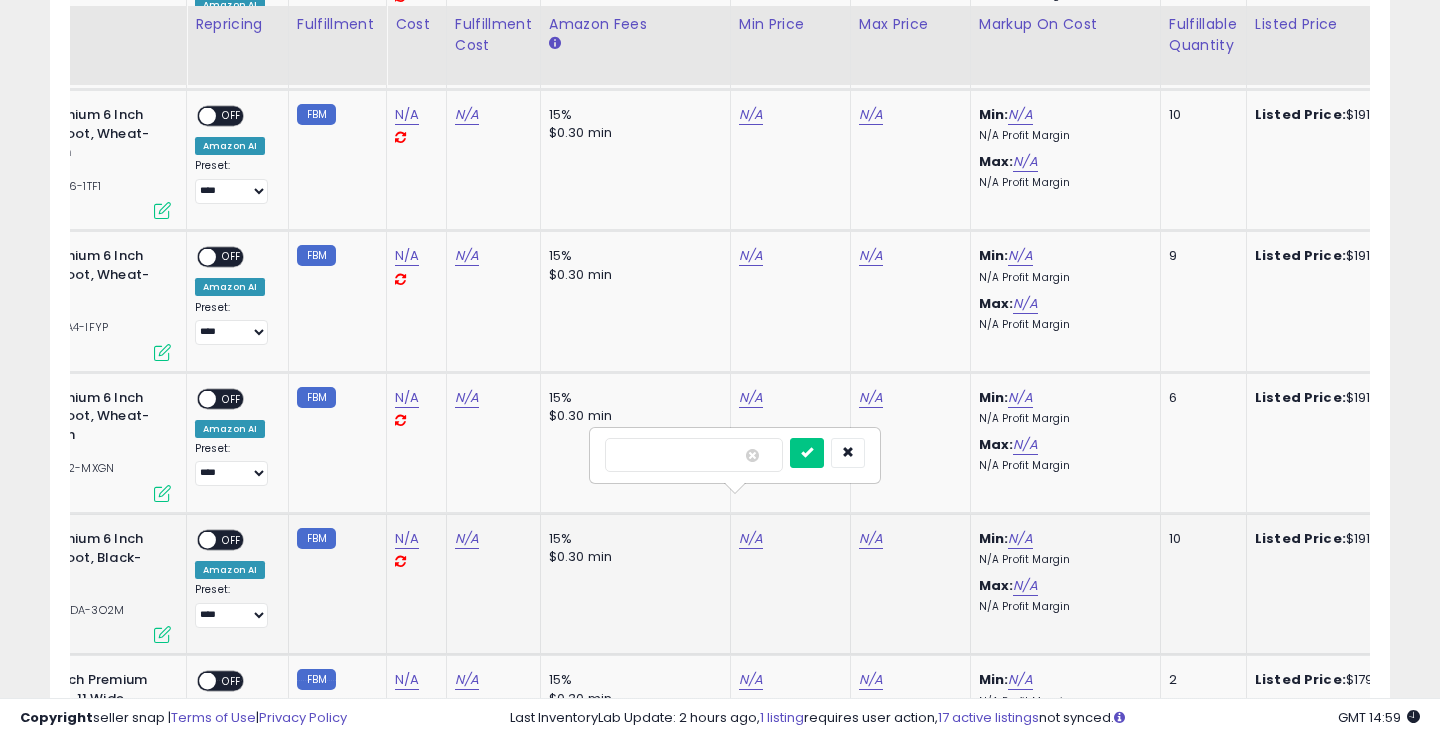 type on "***" 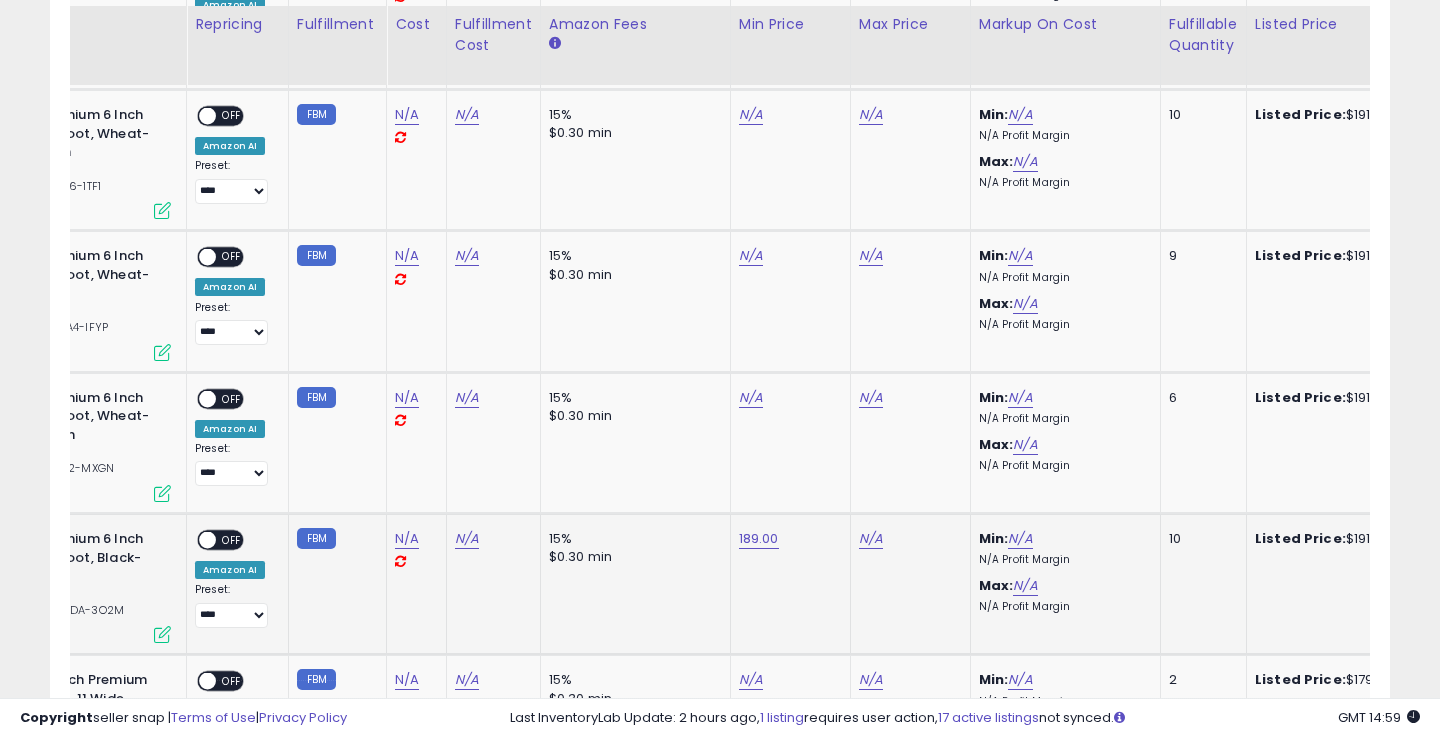 click on "N/A" at bounding box center [871, -1581] 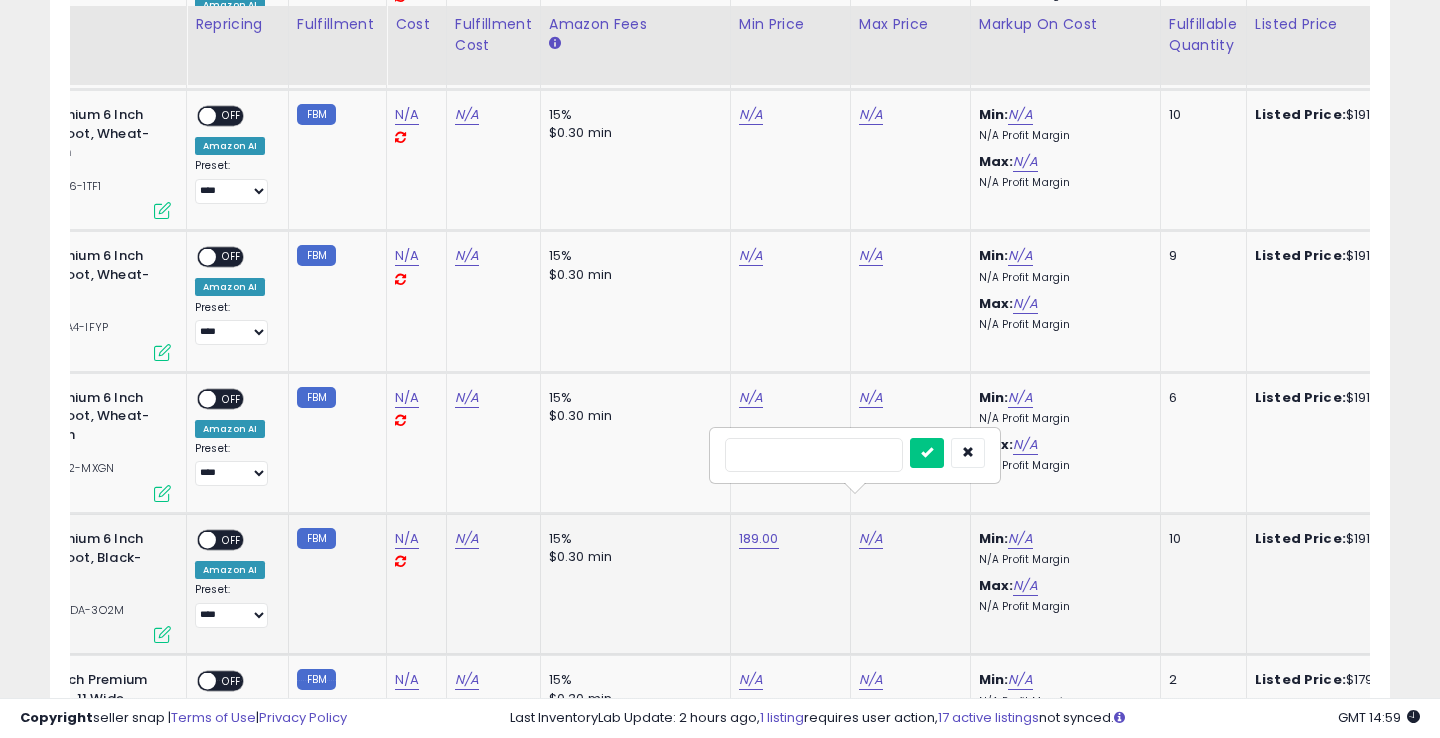 type on "***" 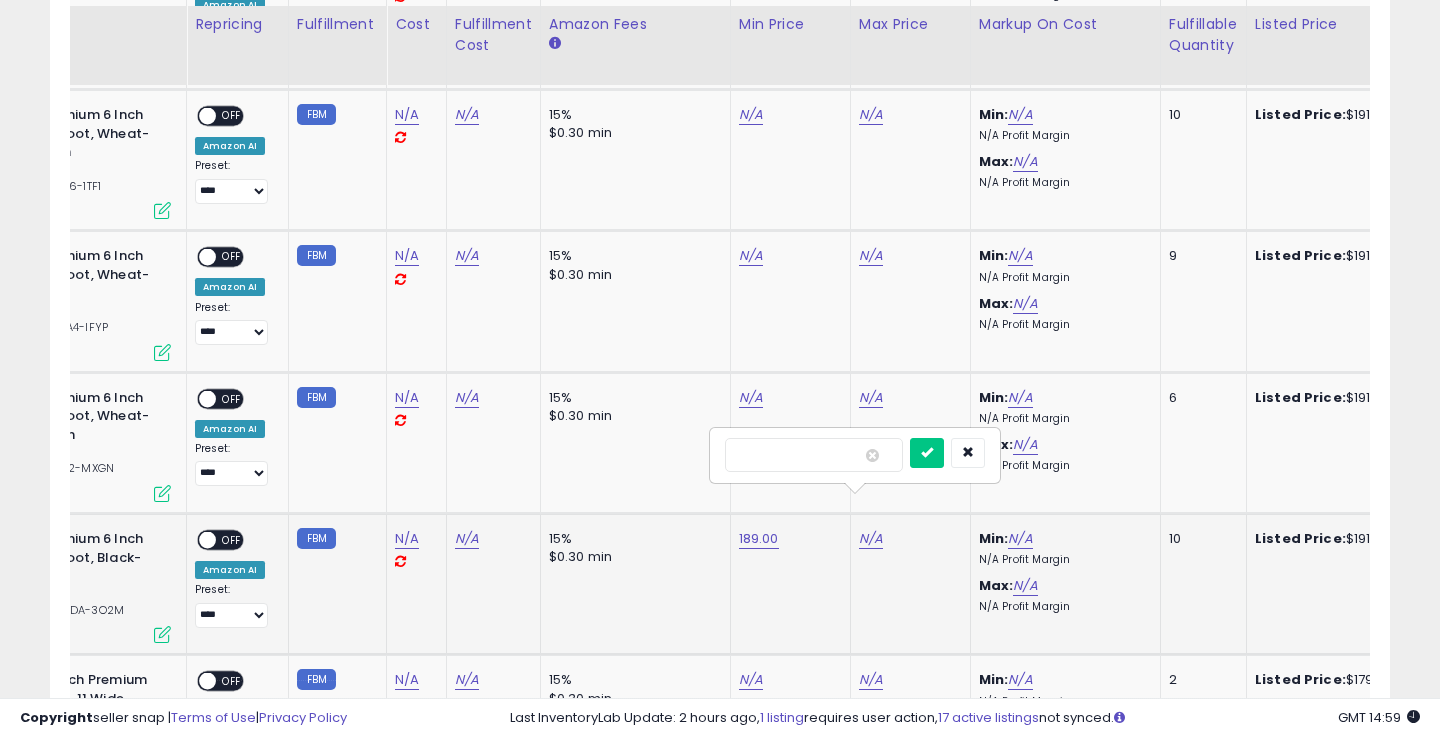 click at bounding box center [927, 453] 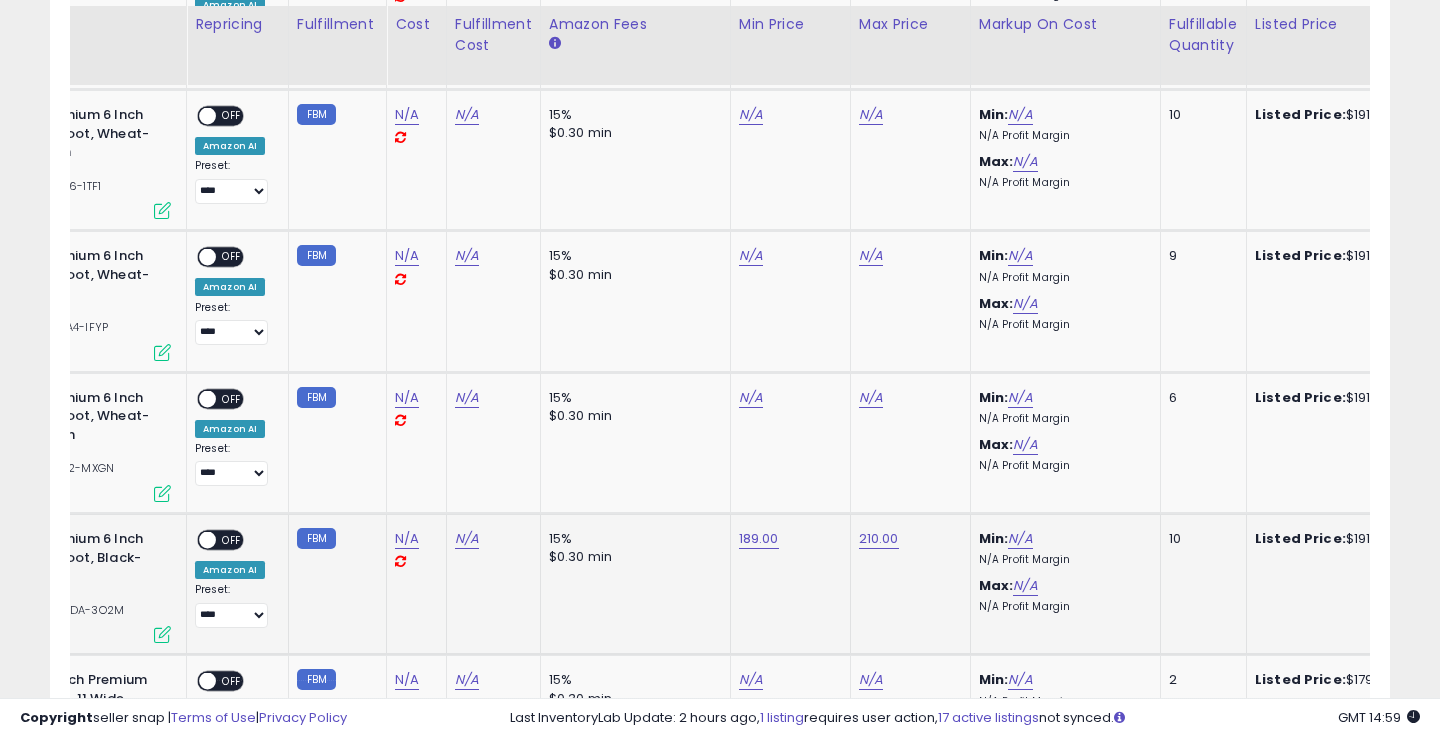 click on "OFF" at bounding box center (232, 540) 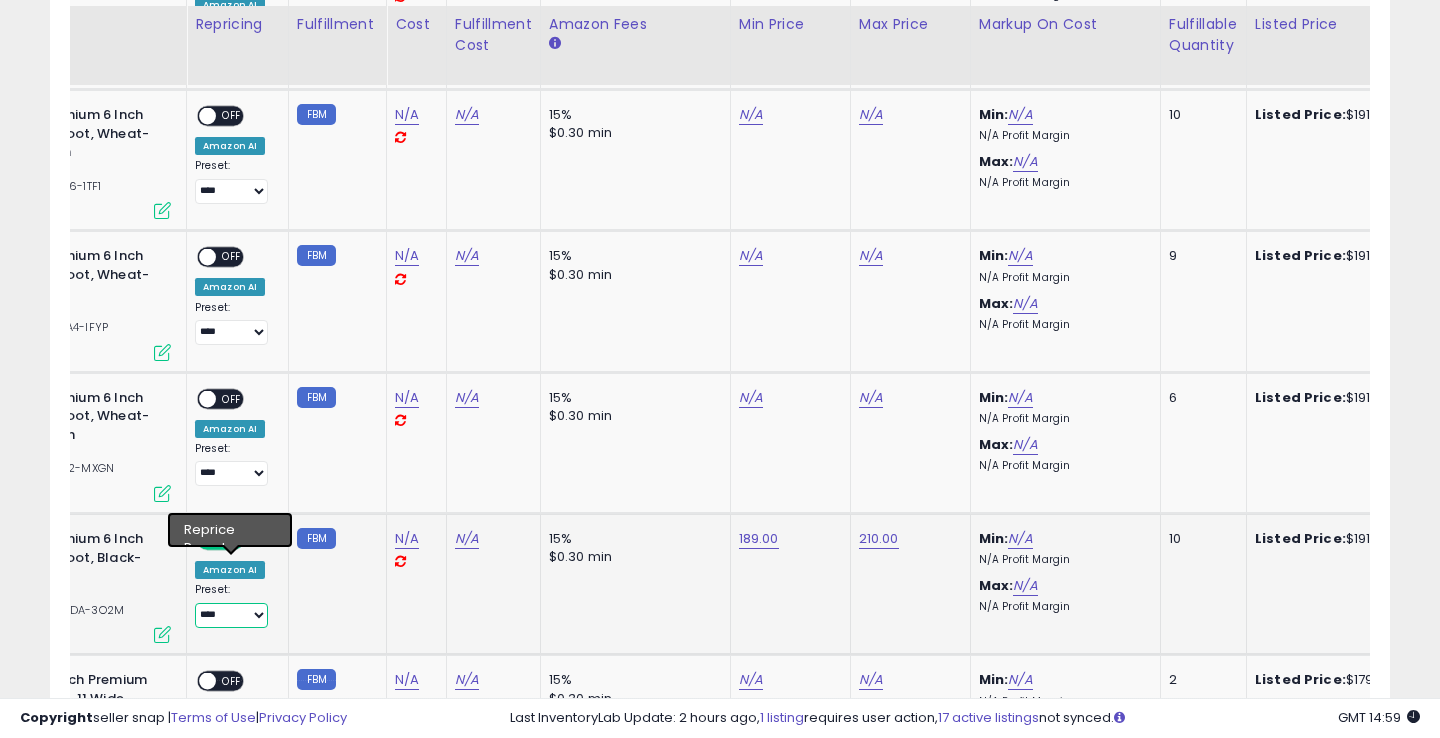 select on "**********" 